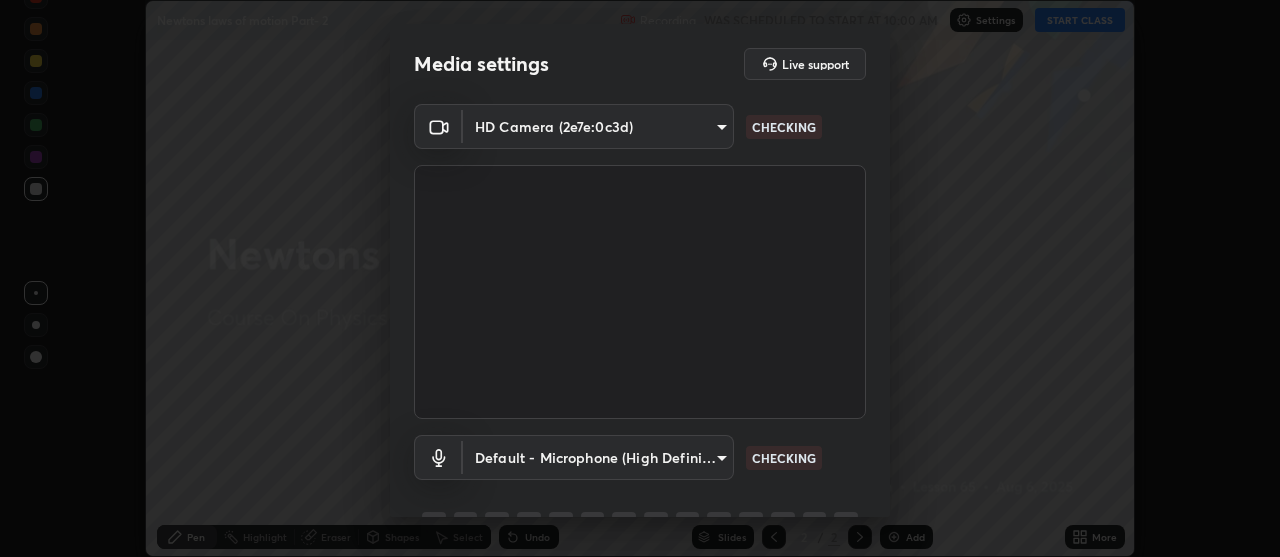 scroll, scrollTop: 0, scrollLeft: 0, axis: both 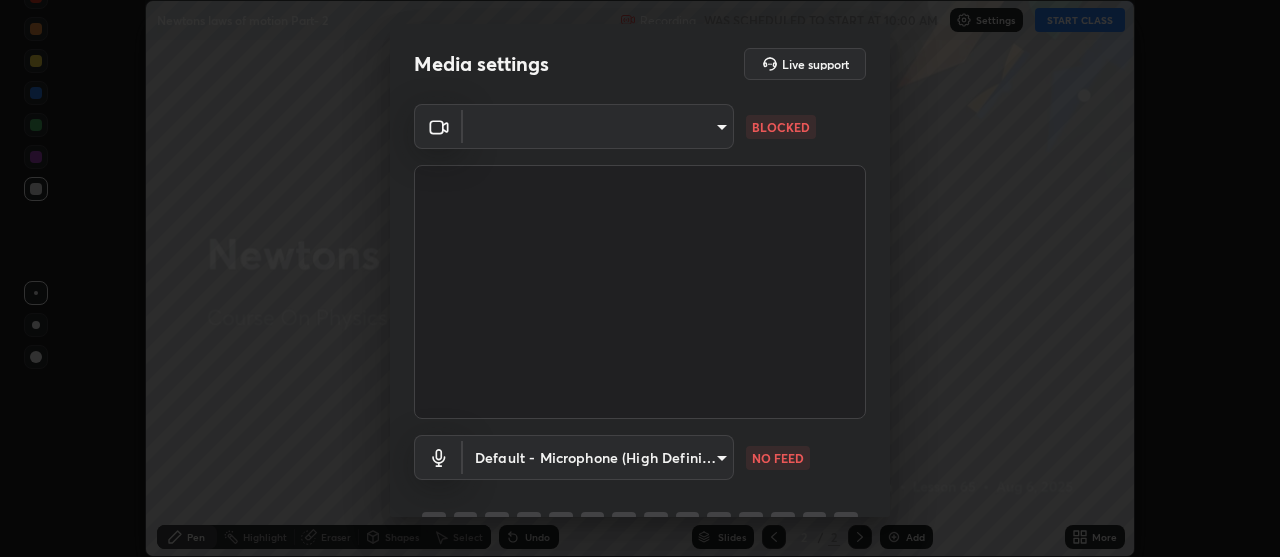 click on "Erase all Newtons laws of motion Part- 2 Recording WAS SCHEDULED TO START AT  10:00 AM Settings START CLASS Setting up your live class Newtons laws of motion Part- 2 • L65 of Course On Physics for JEE Growth 1 2027 [FIRST] [LAST] Pen Highlight Eraser Shapes Select Undo Slides 2 / 2 Add More No doubts shared Encourage your learners to ask a doubt for better clarity Report an issue Reason for reporting Buffering Chat not working Audio - Video sync issue Educator video quality low ​ Attach an image Report" at bounding box center (640, 278) 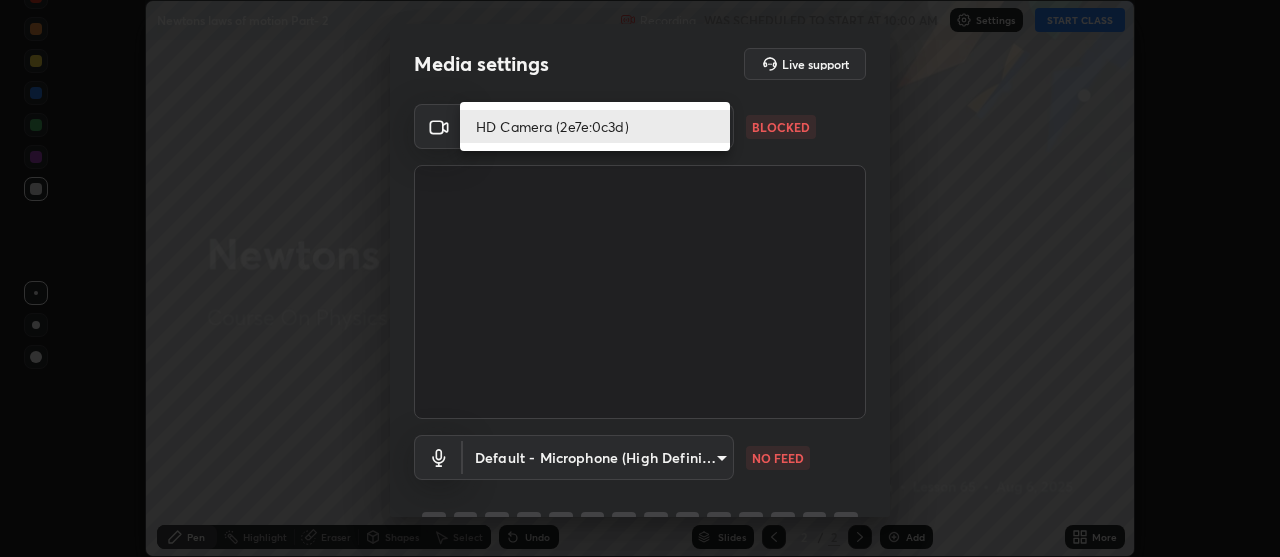 click on "HD Camera (2e7e:0c3d)" at bounding box center [595, 126] 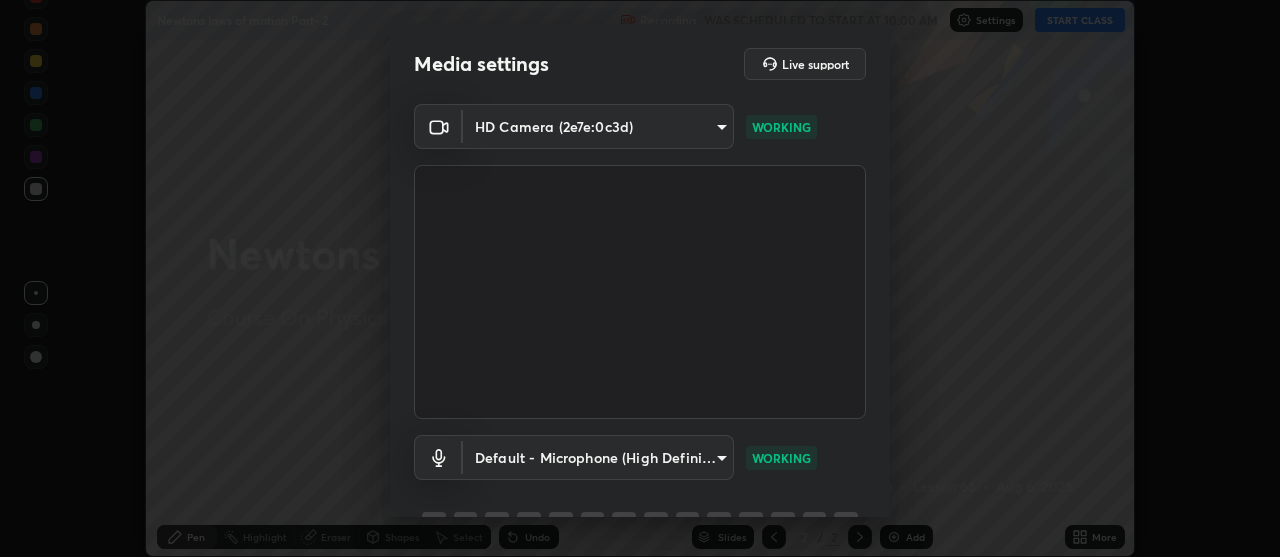 scroll, scrollTop: 99, scrollLeft: 0, axis: vertical 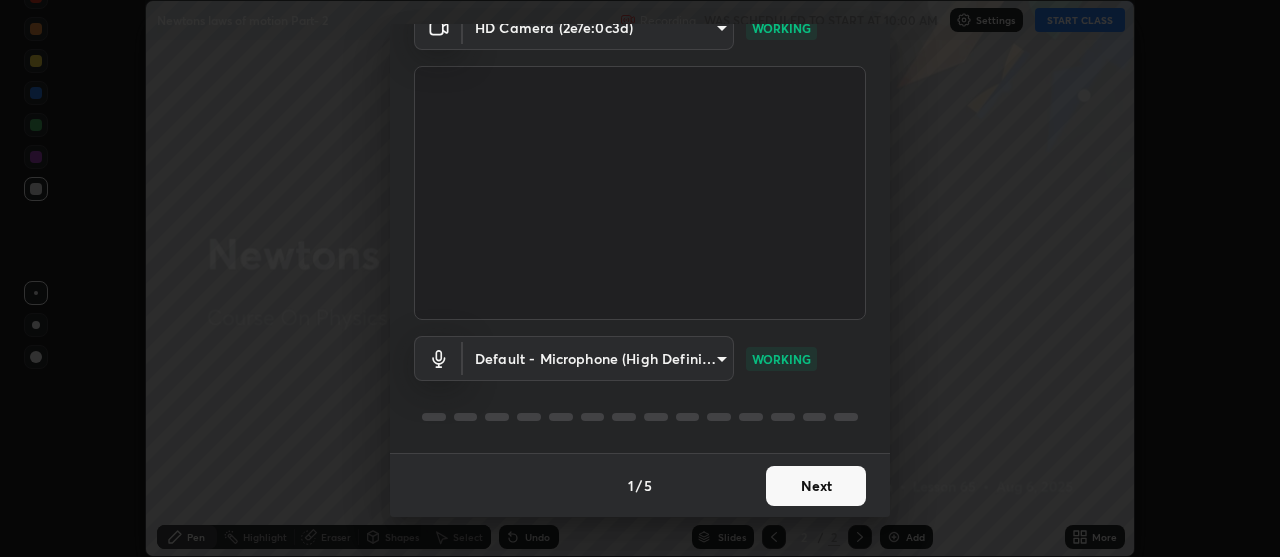 click on "Next" at bounding box center (816, 486) 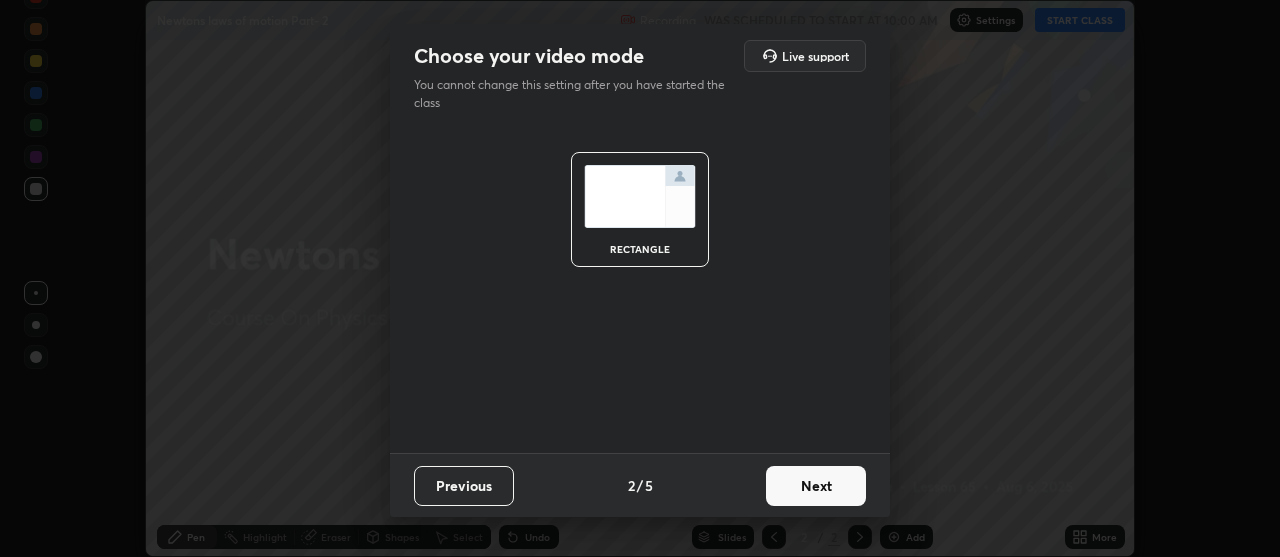 click on "Next" at bounding box center [816, 486] 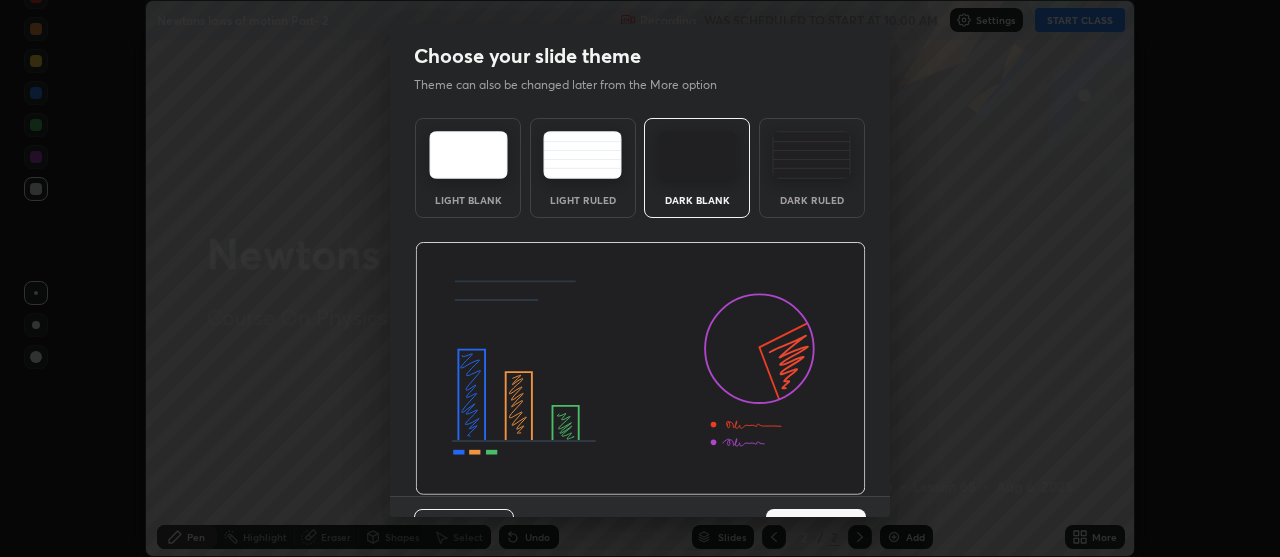 click at bounding box center [640, 369] 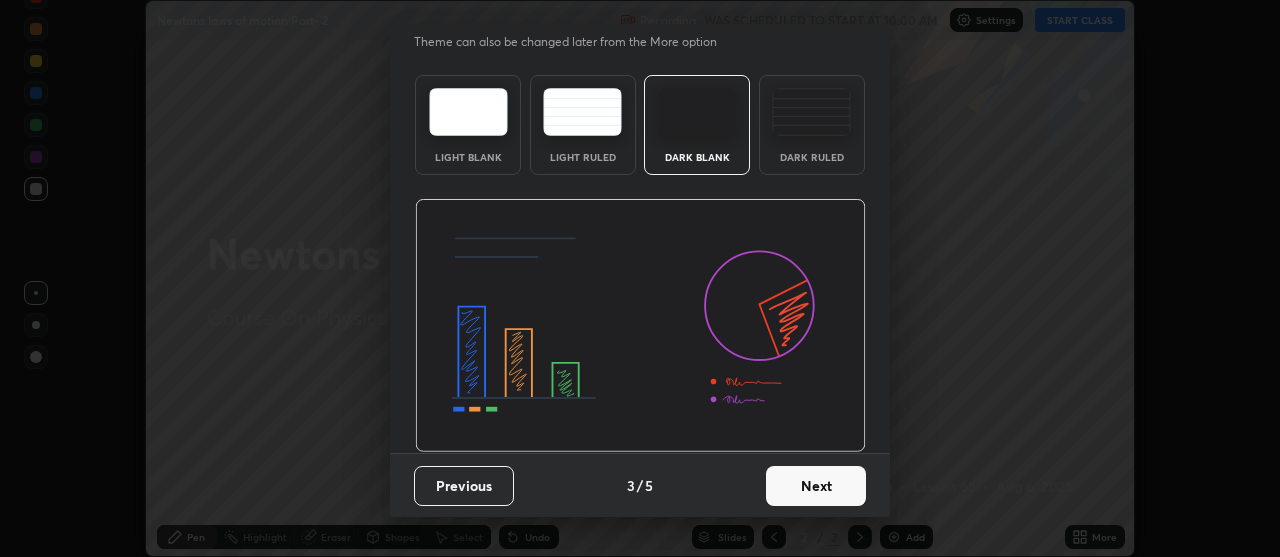 click on "Next" at bounding box center (816, 486) 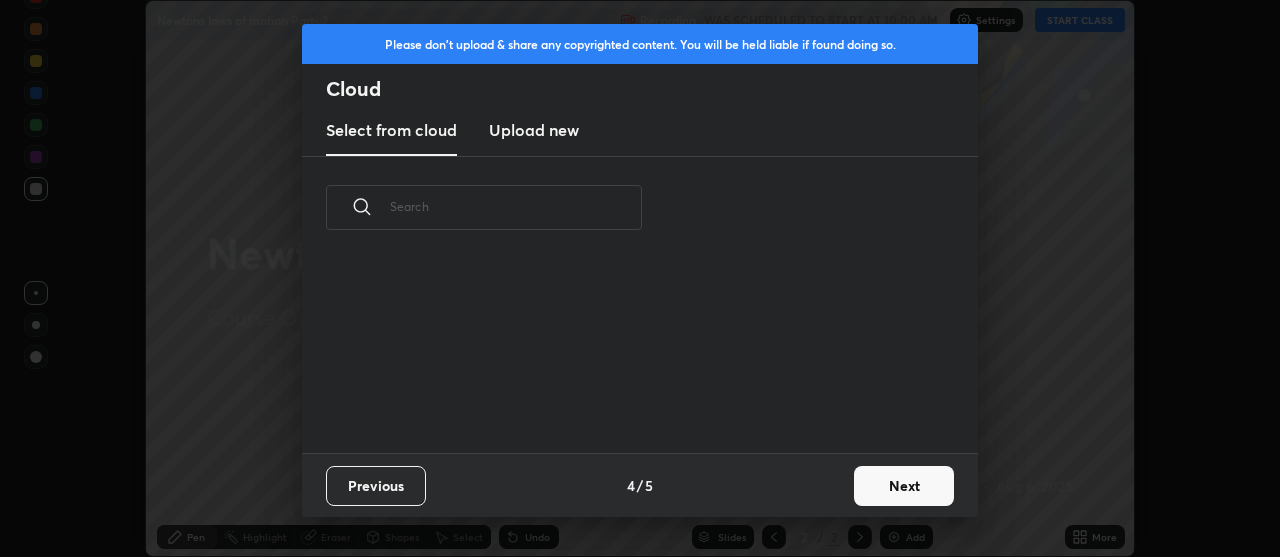 scroll, scrollTop: 0, scrollLeft: 0, axis: both 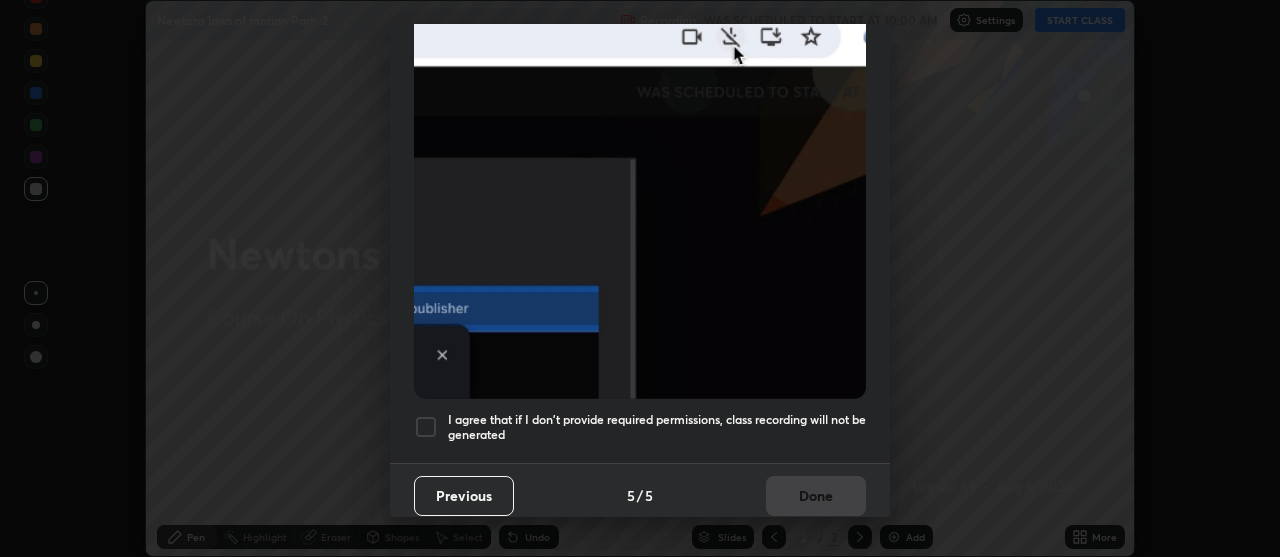 click at bounding box center [426, 427] 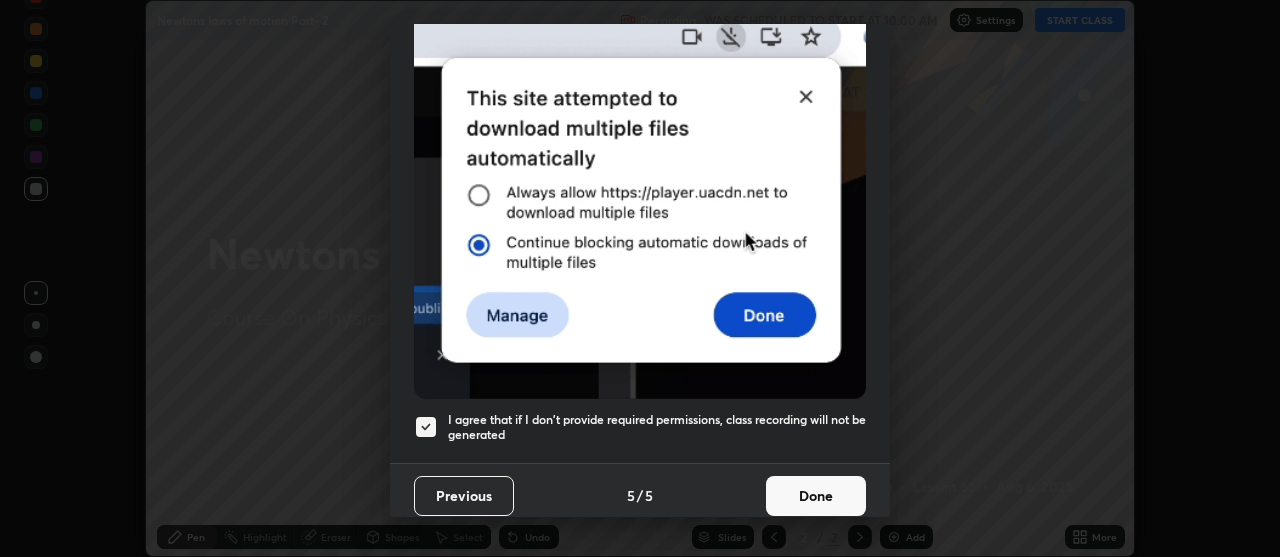 click on "Done" at bounding box center (816, 496) 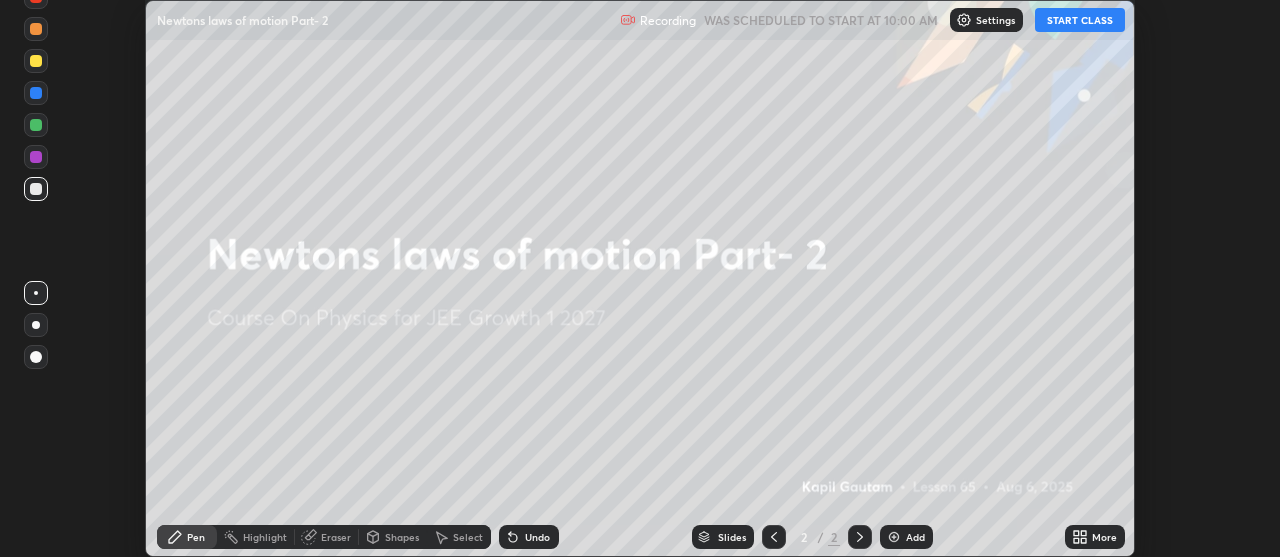 click 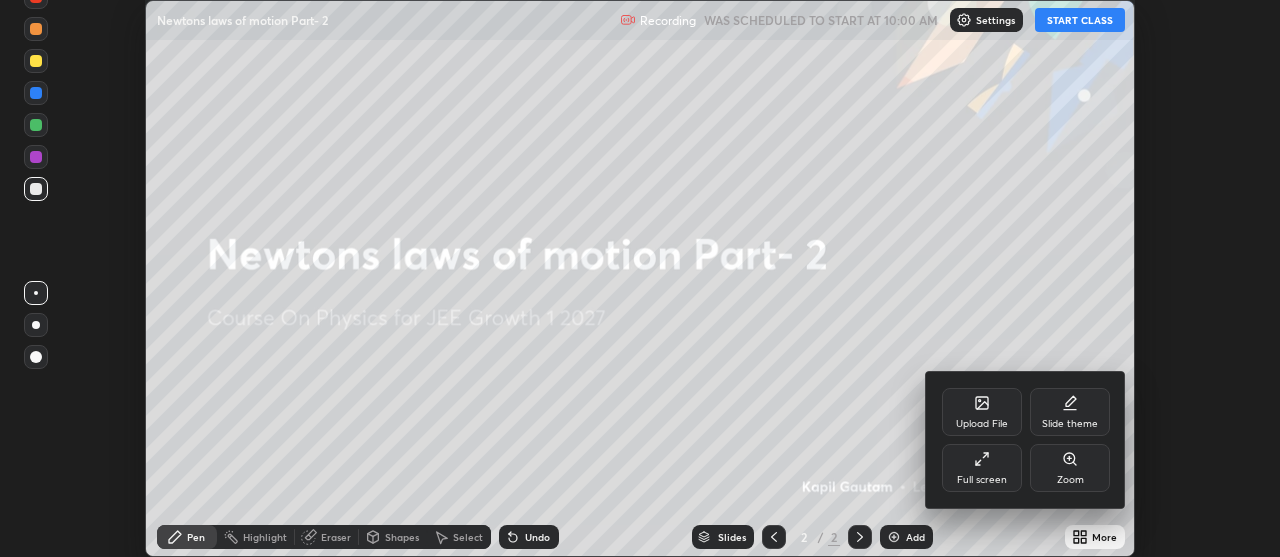 click on "Full screen" at bounding box center (982, 468) 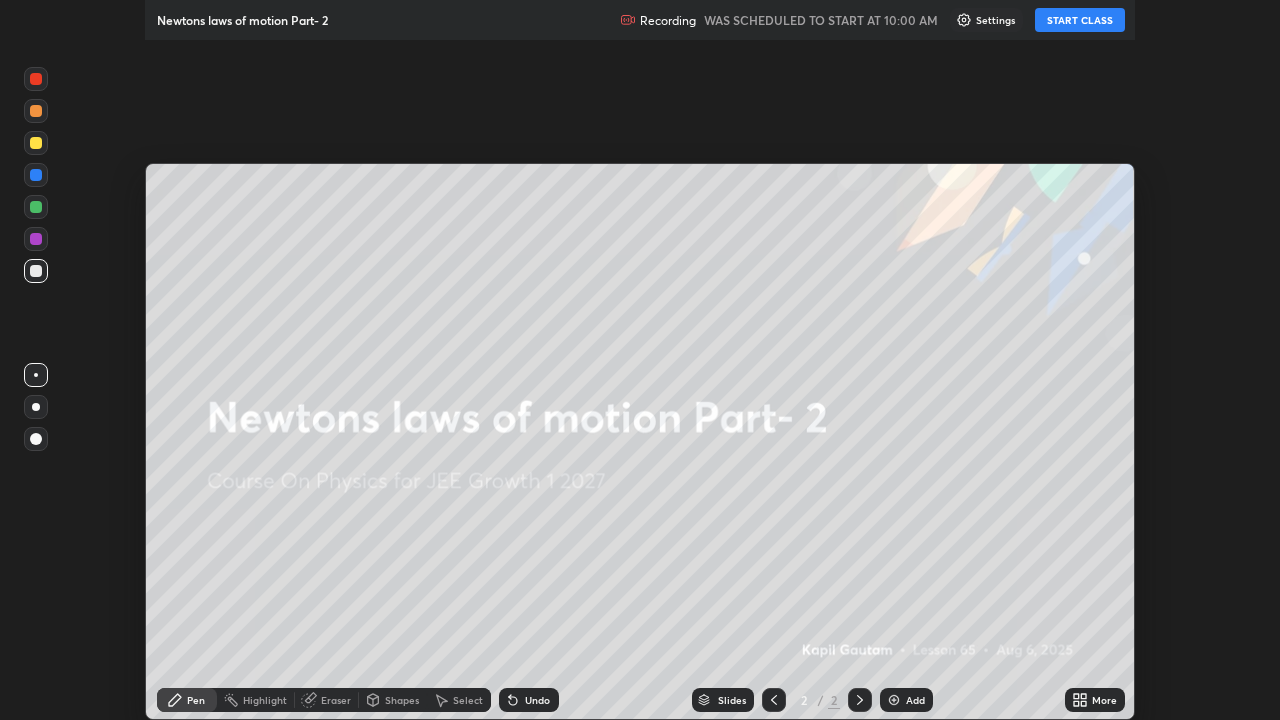 scroll, scrollTop: 99280, scrollLeft: 98720, axis: both 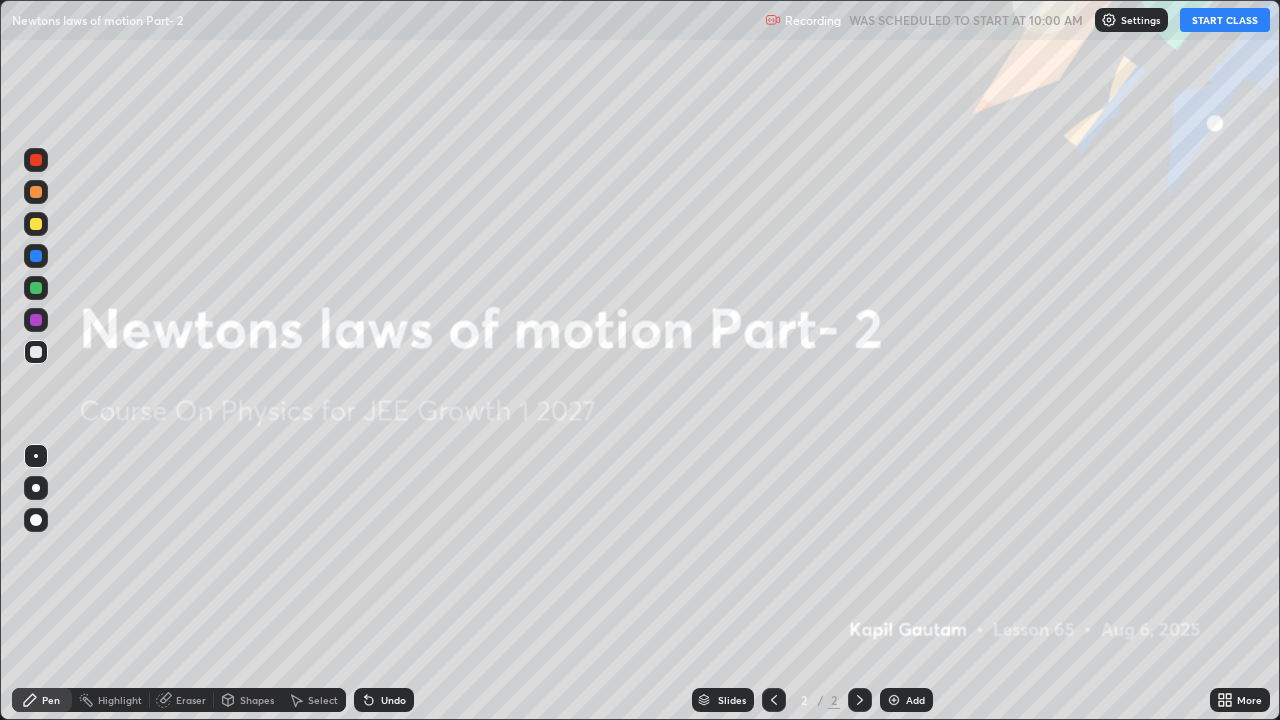 click on "Add" at bounding box center (915, 700) 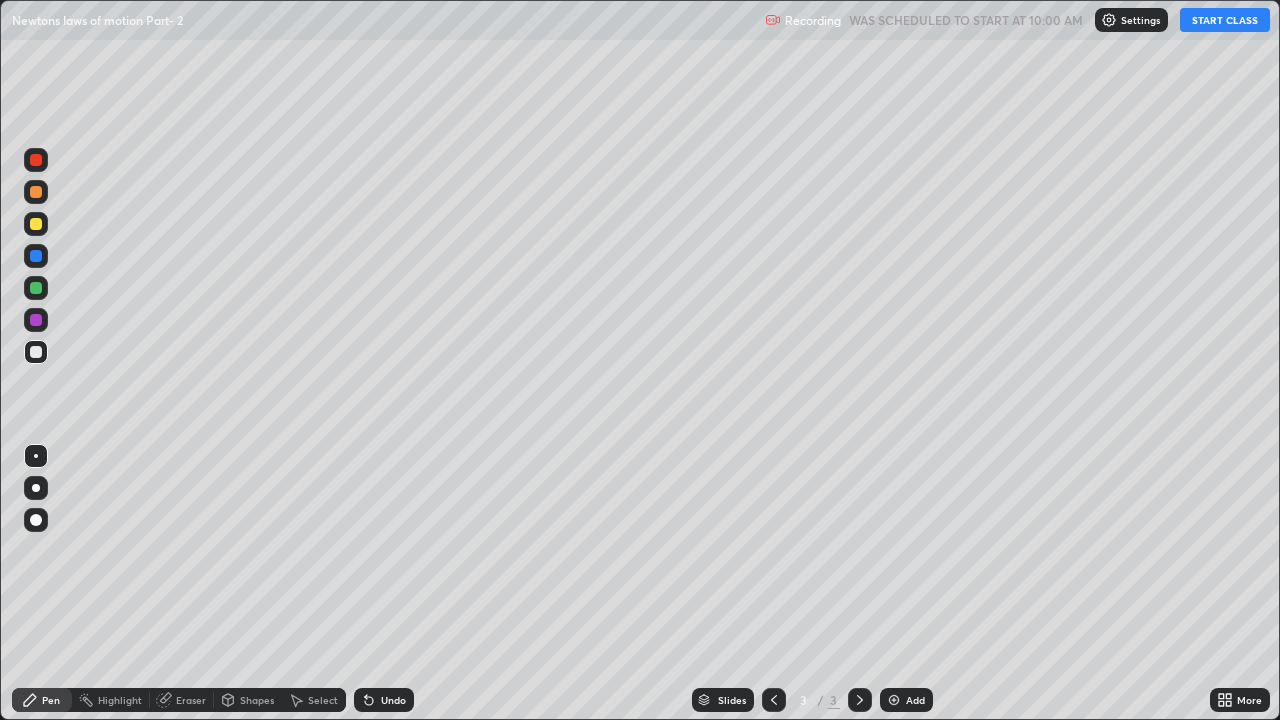 click on "START CLASS" at bounding box center (1225, 20) 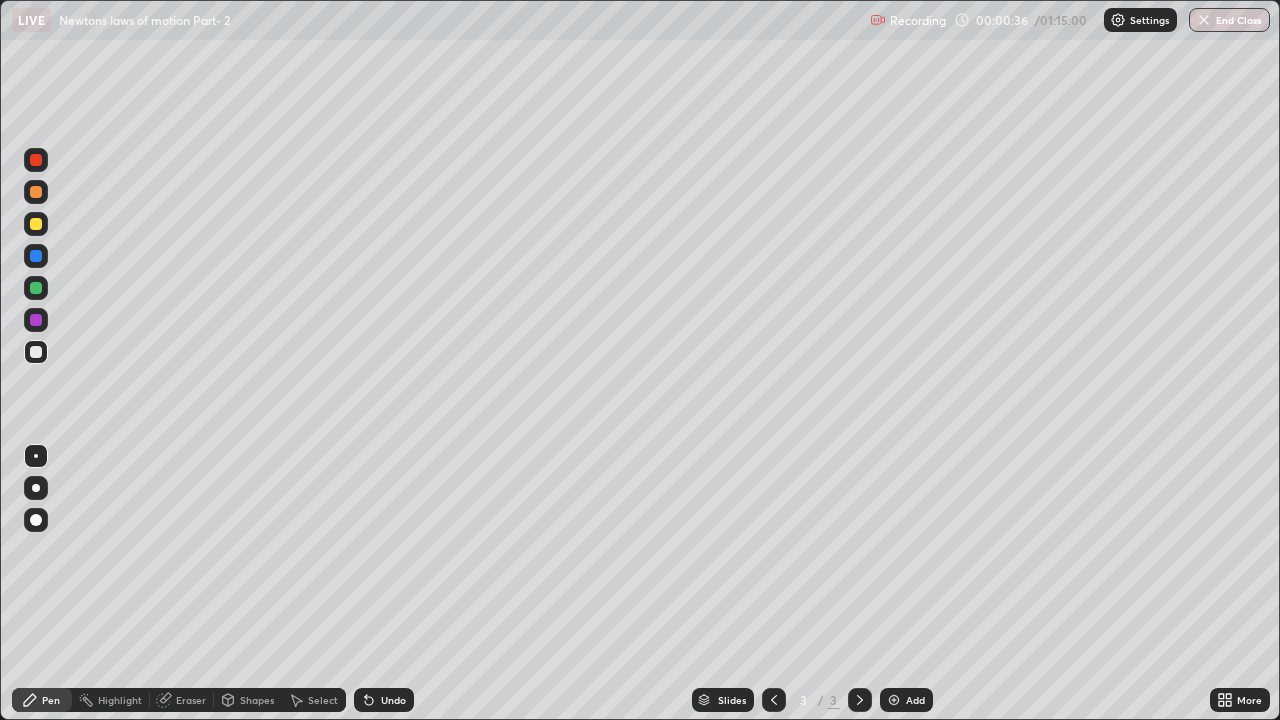 click at bounding box center (36, 224) 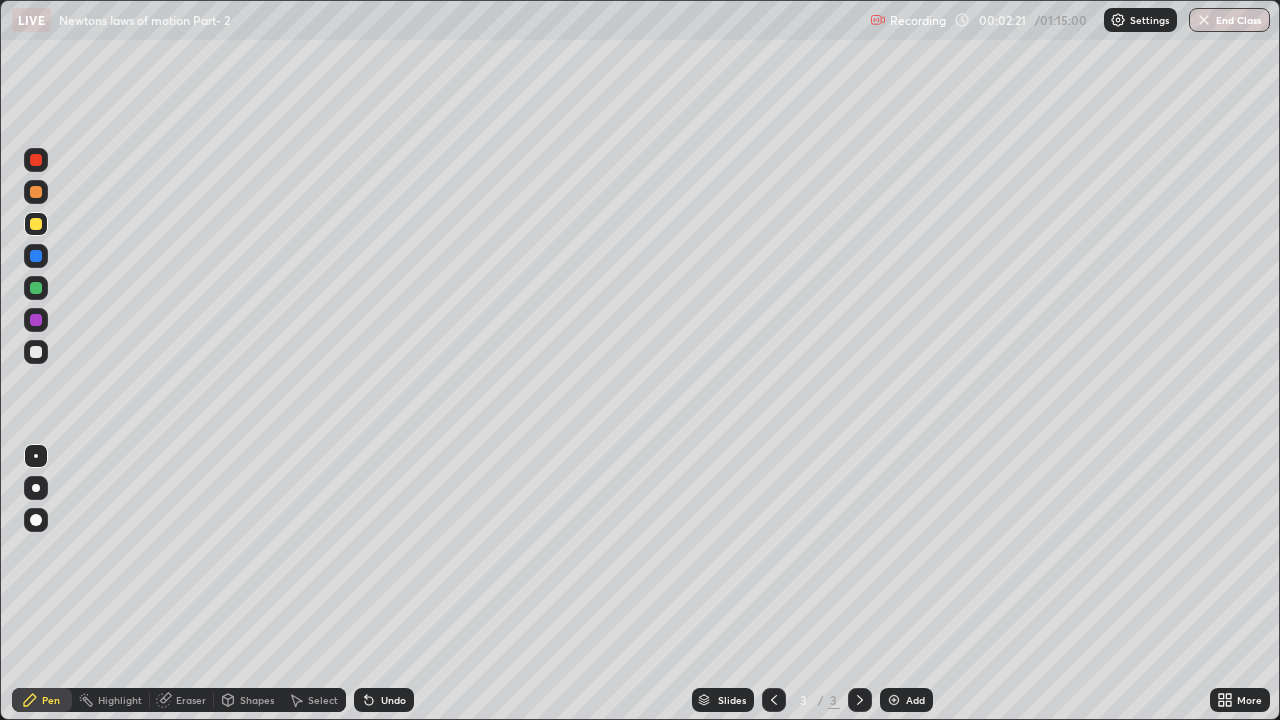 click at bounding box center [36, 488] 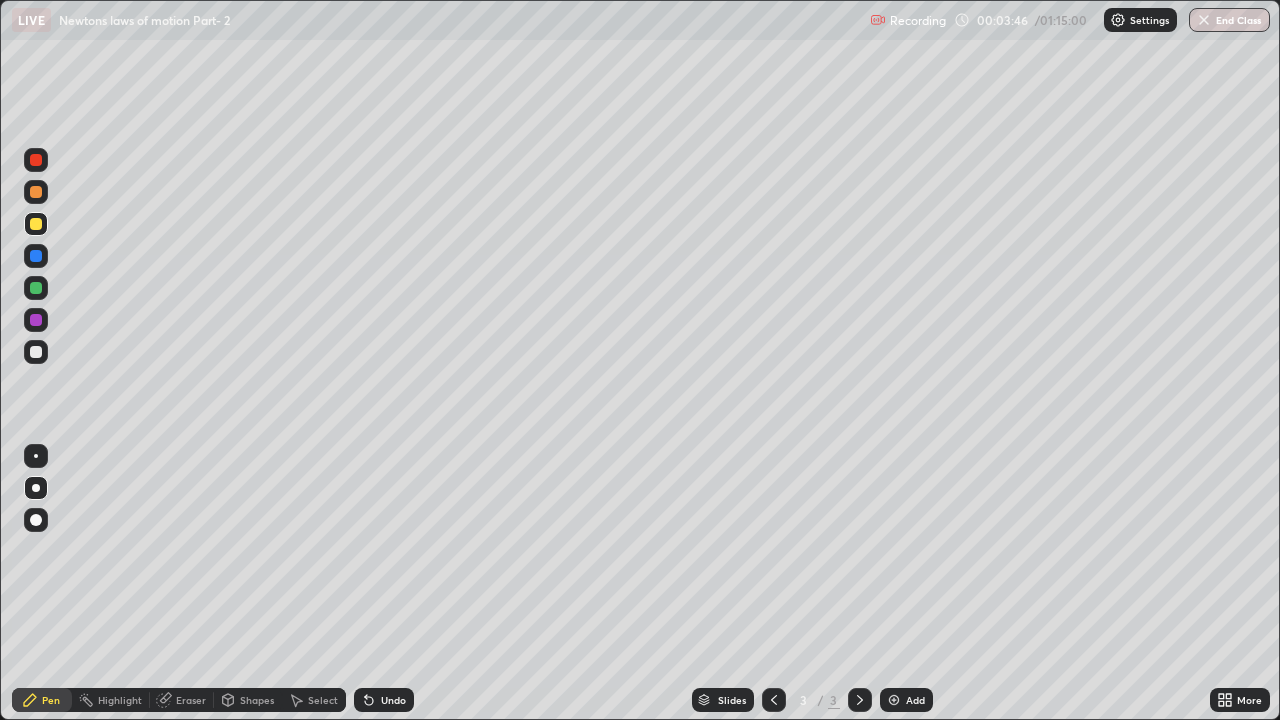 click at bounding box center (36, 352) 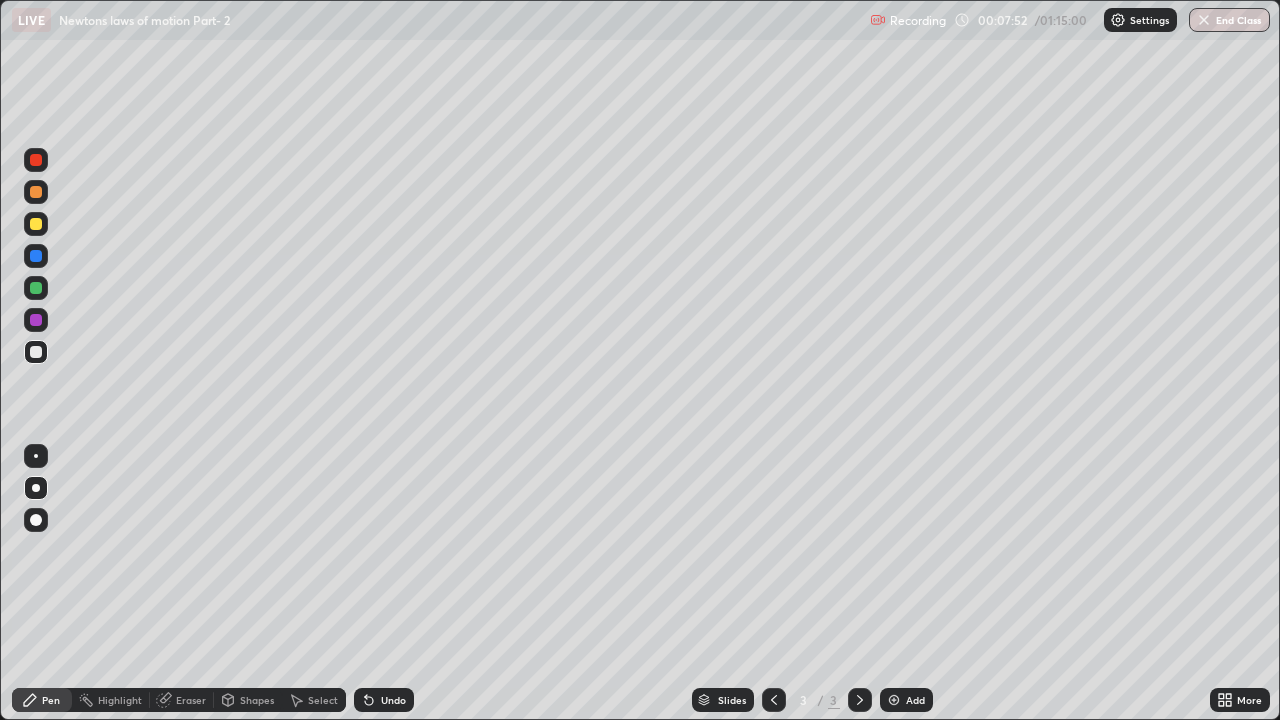 click at bounding box center (36, 288) 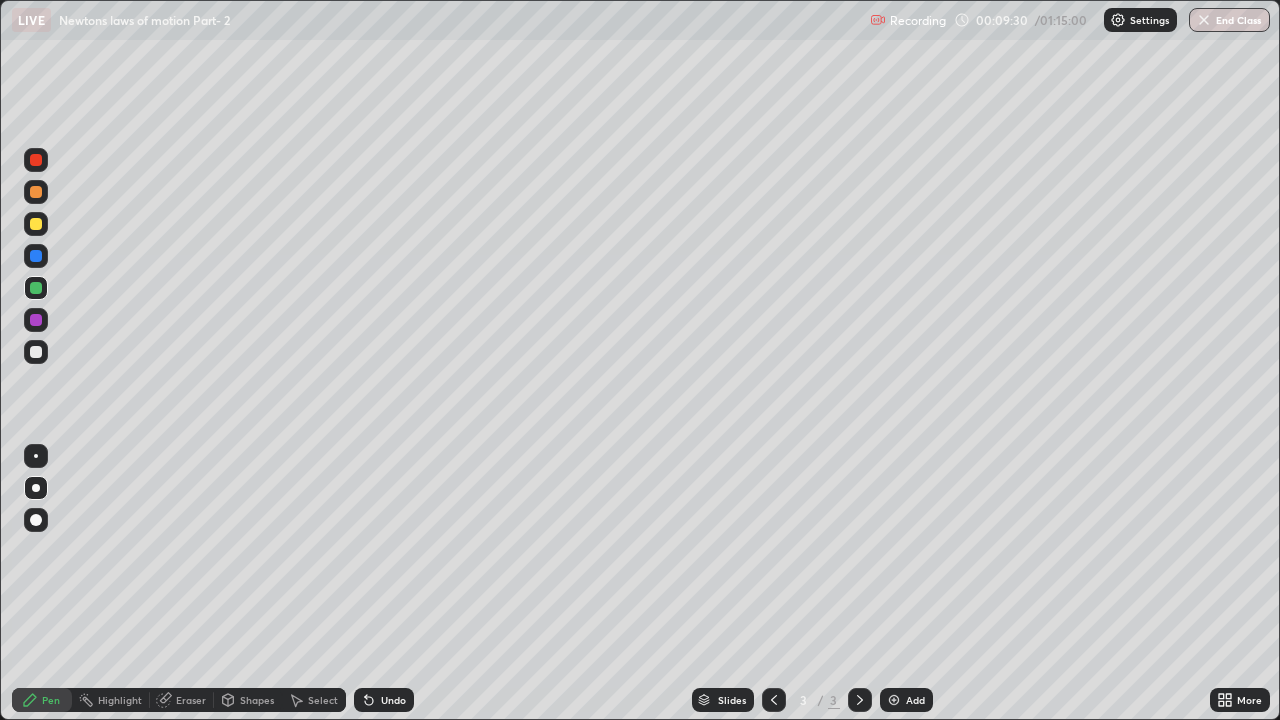 click at bounding box center [894, 700] 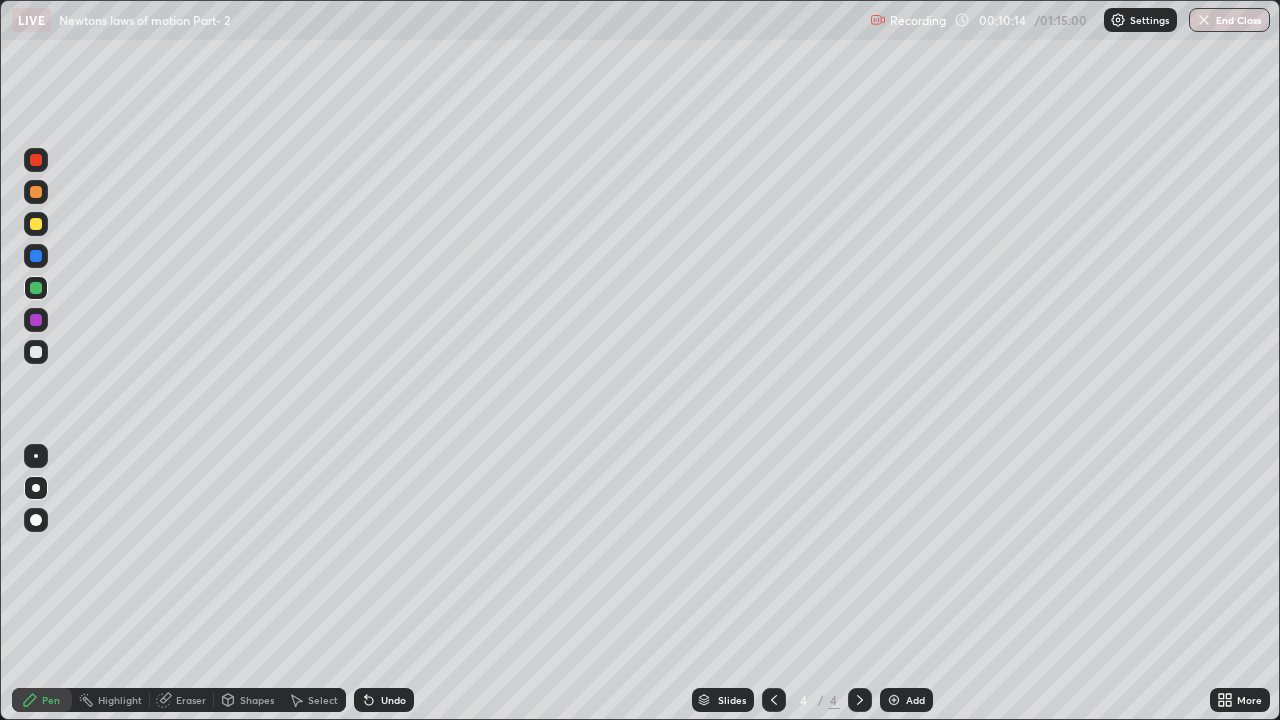 click at bounding box center (36, 352) 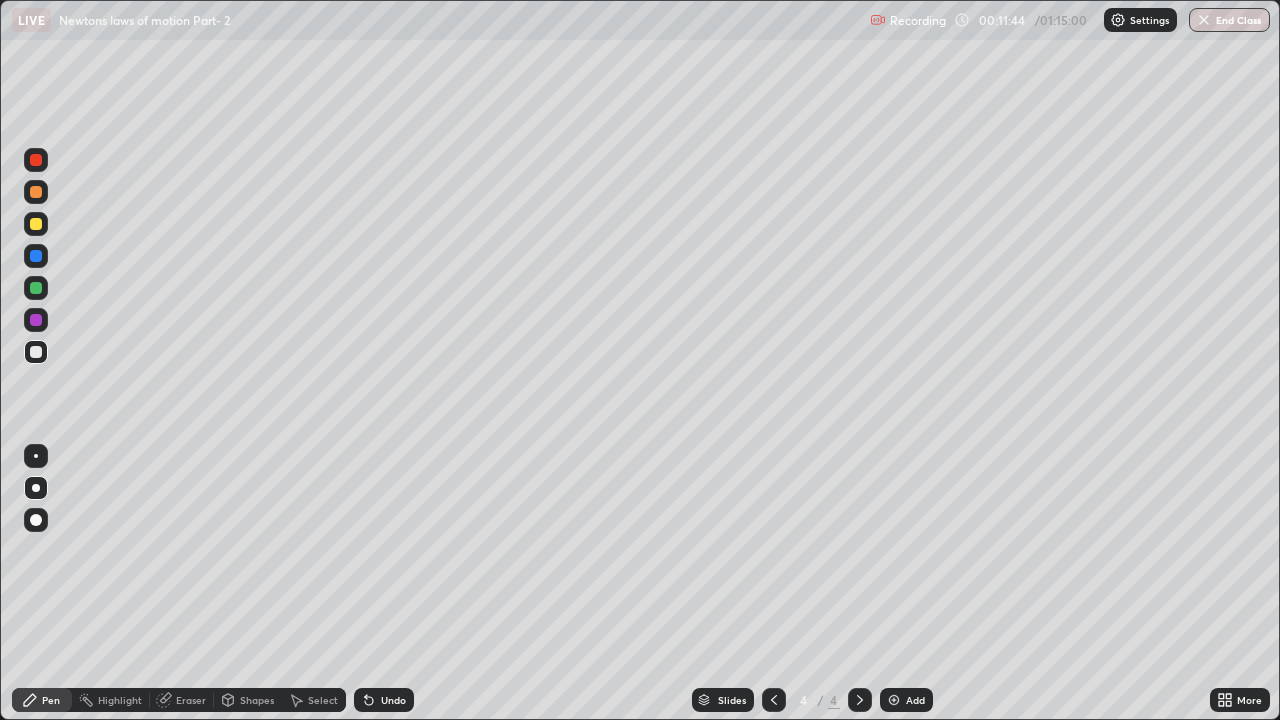 click 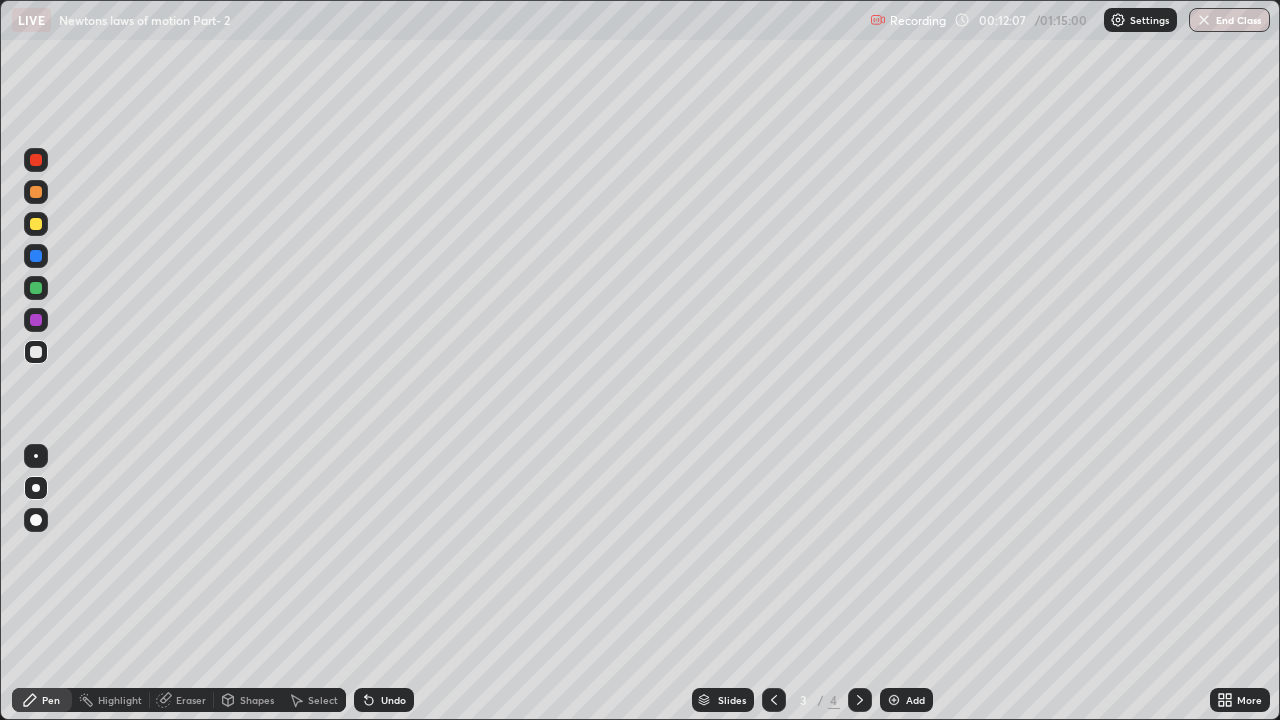click 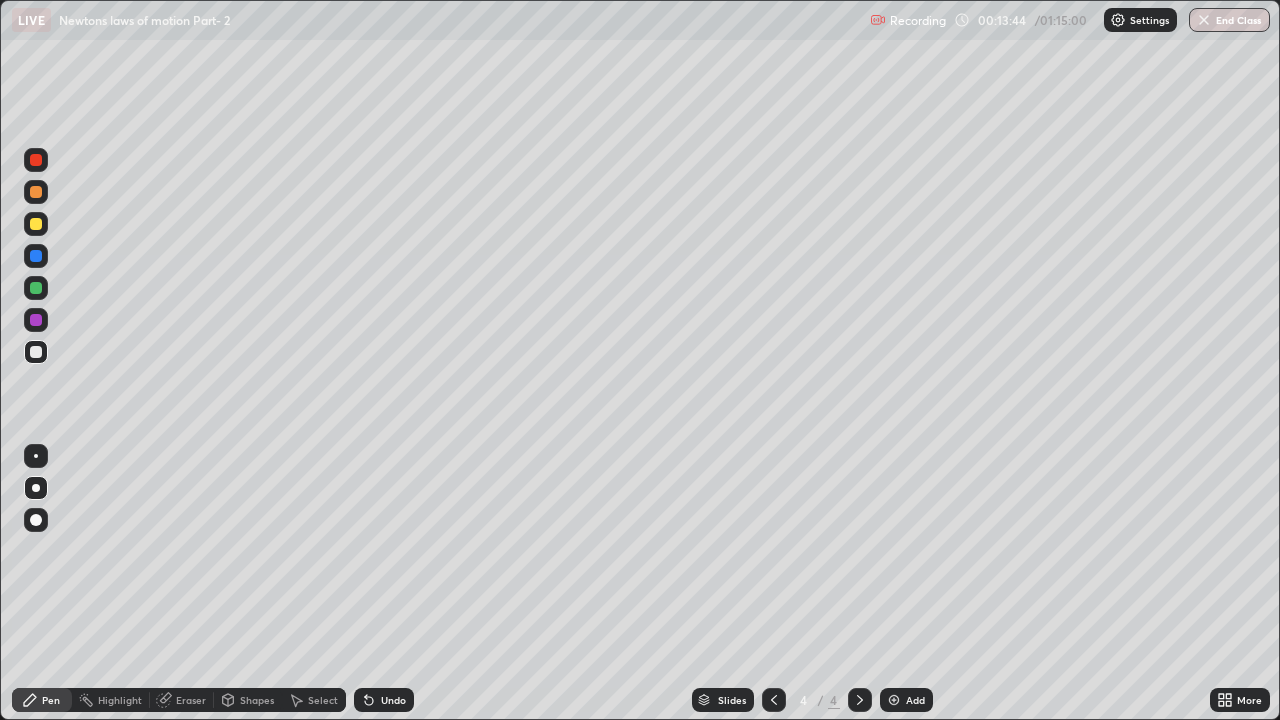 click at bounding box center (36, 224) 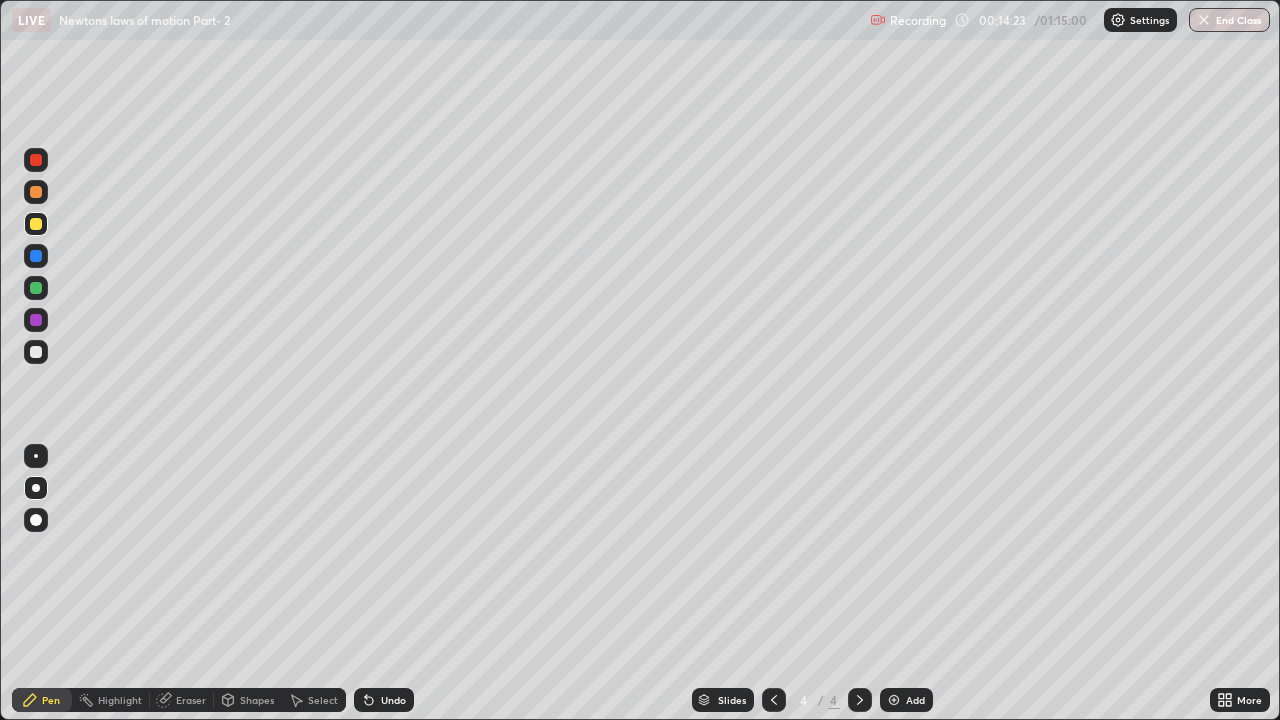 click at bounding box center (36, 288) 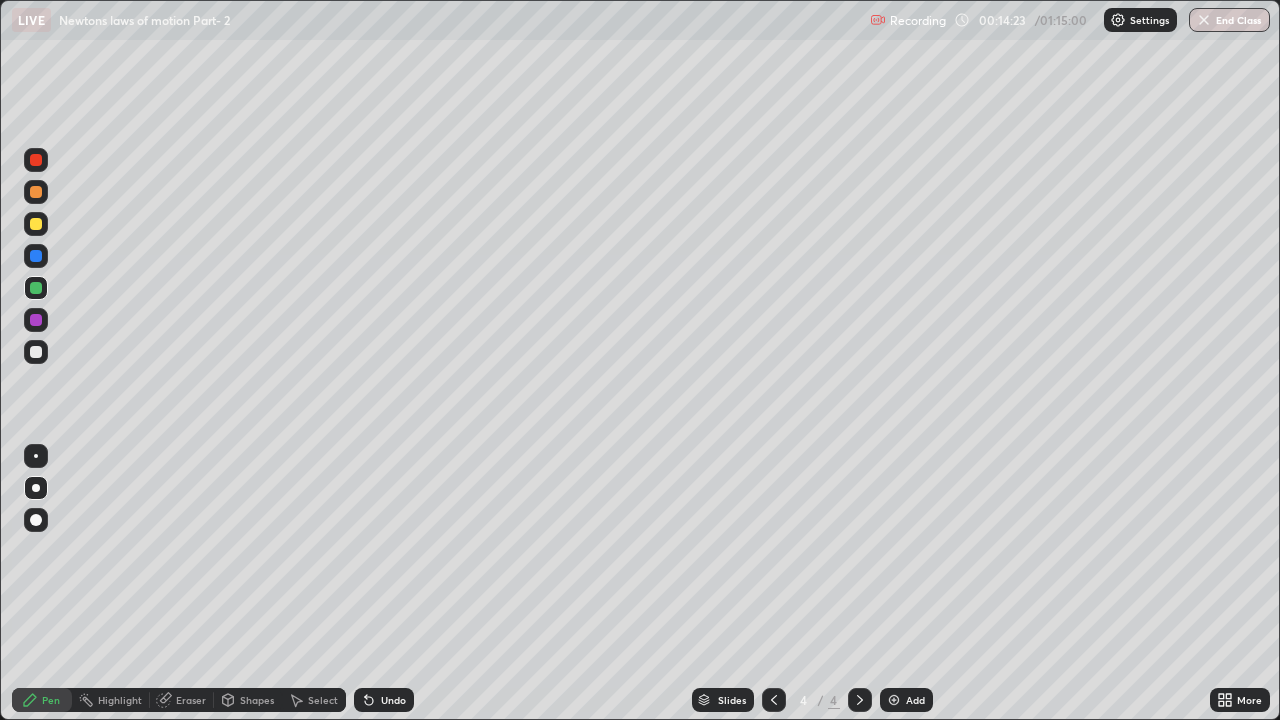click at bounding box center (36, 352) 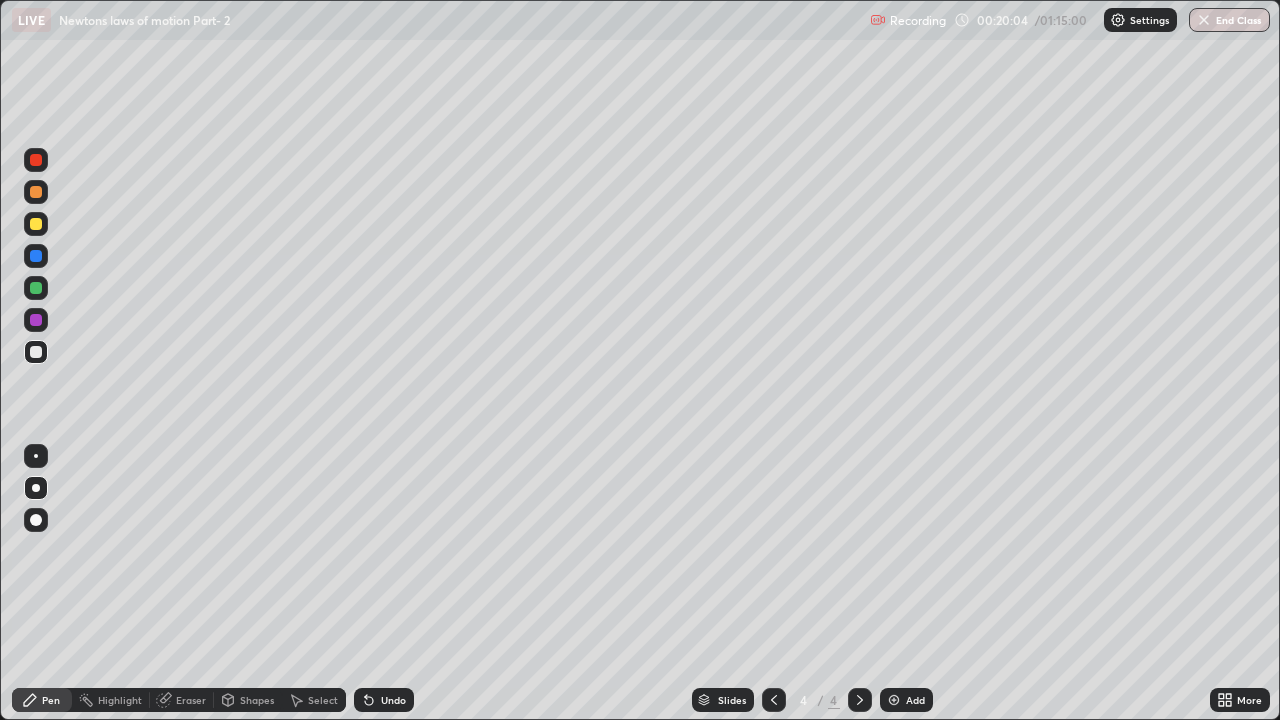 click on "Add" at bounding box center [915, 700] 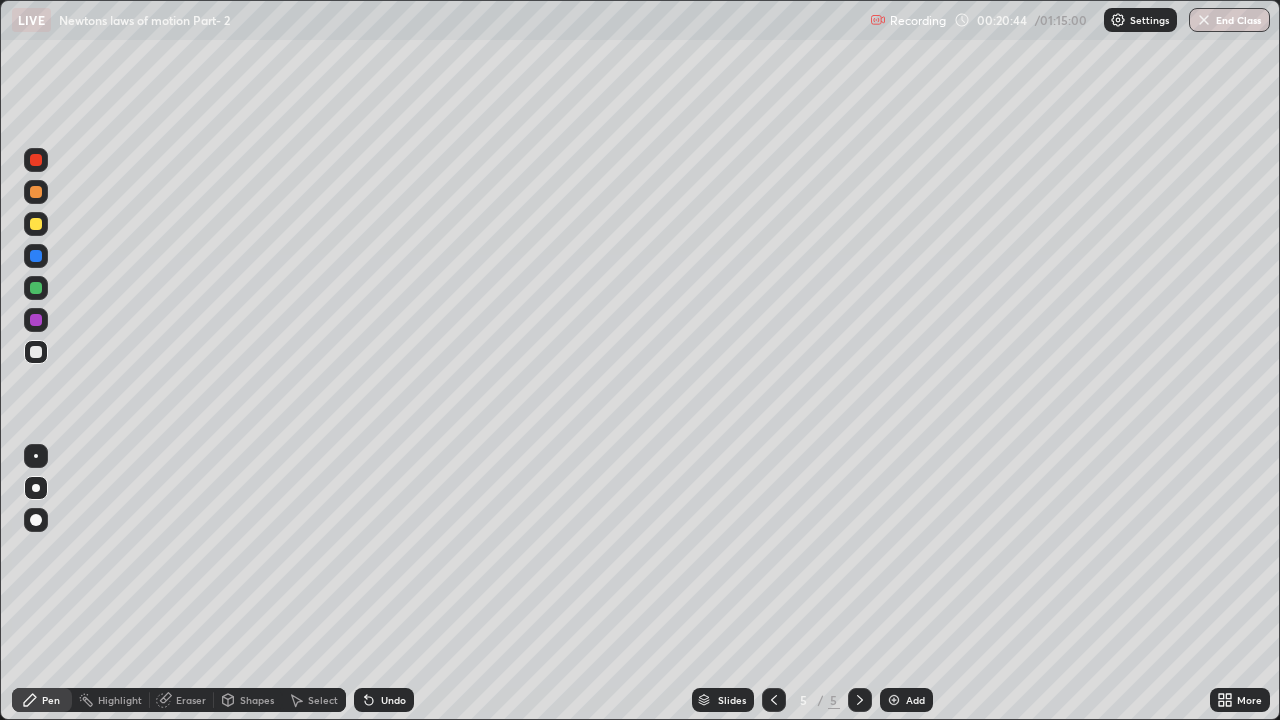 click at bounding box center (36, 288) 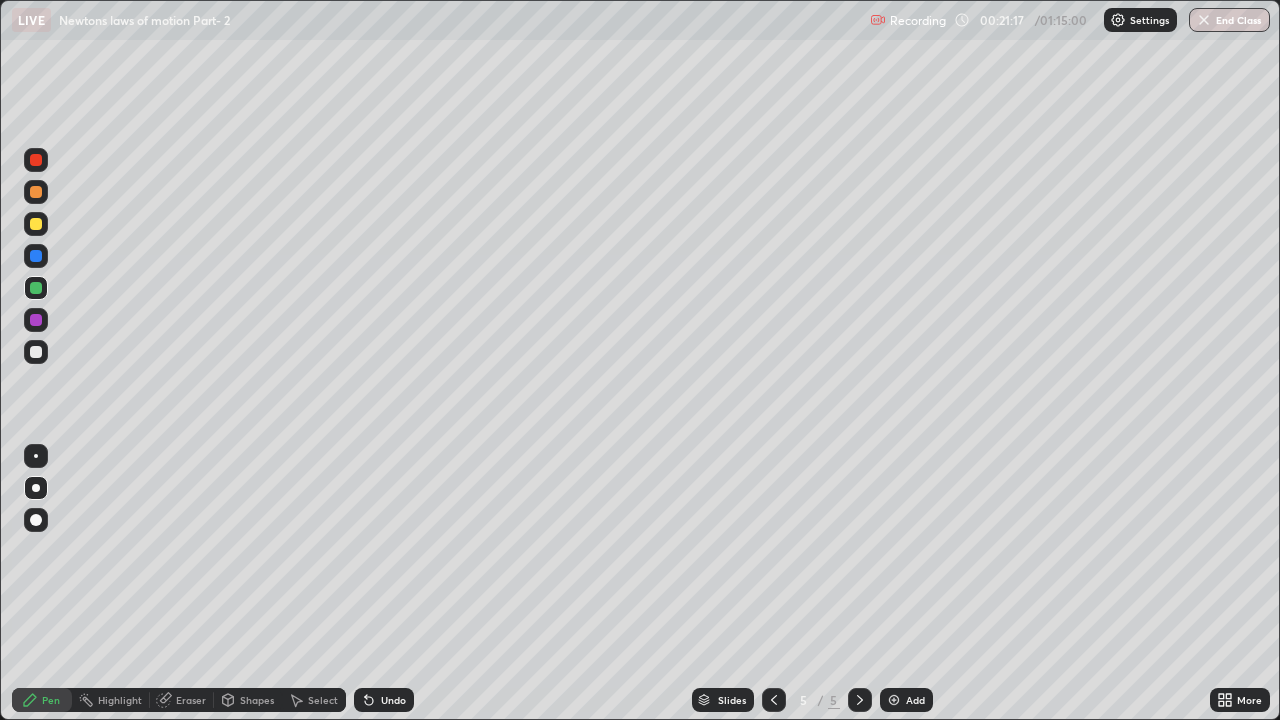 click at bounding box center (36, 352) 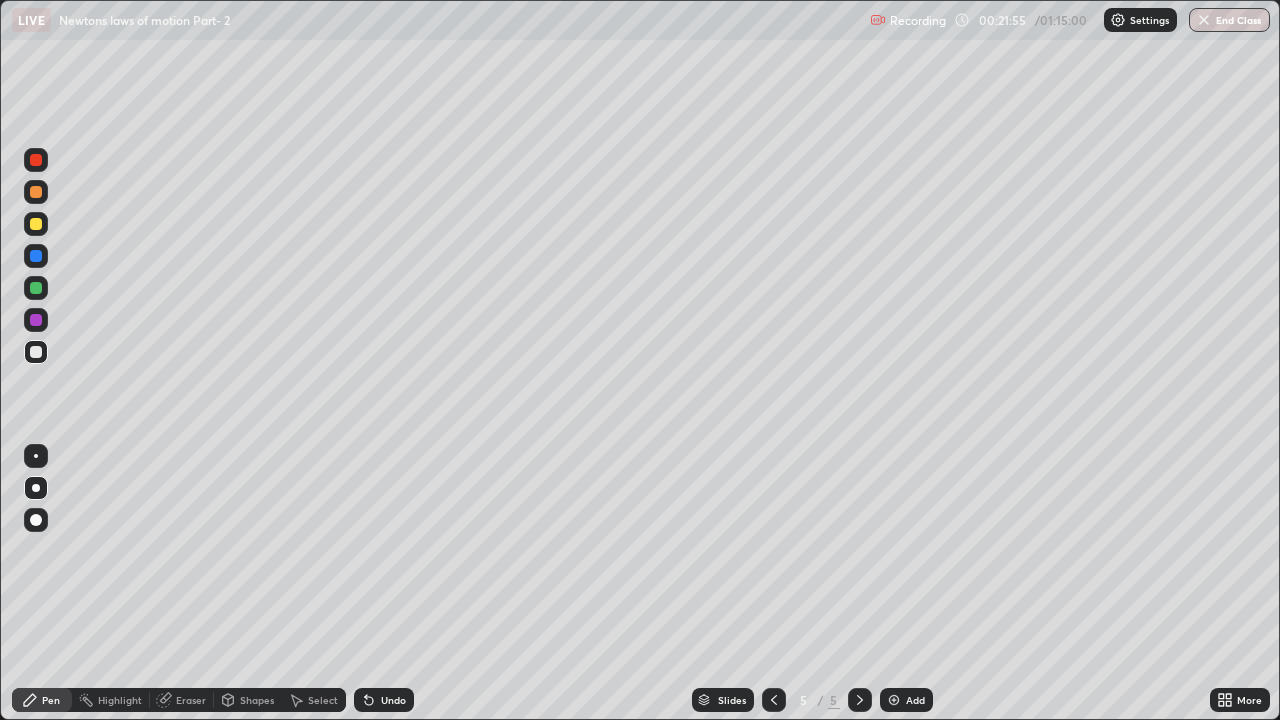 click at bounding box center [36, 352] 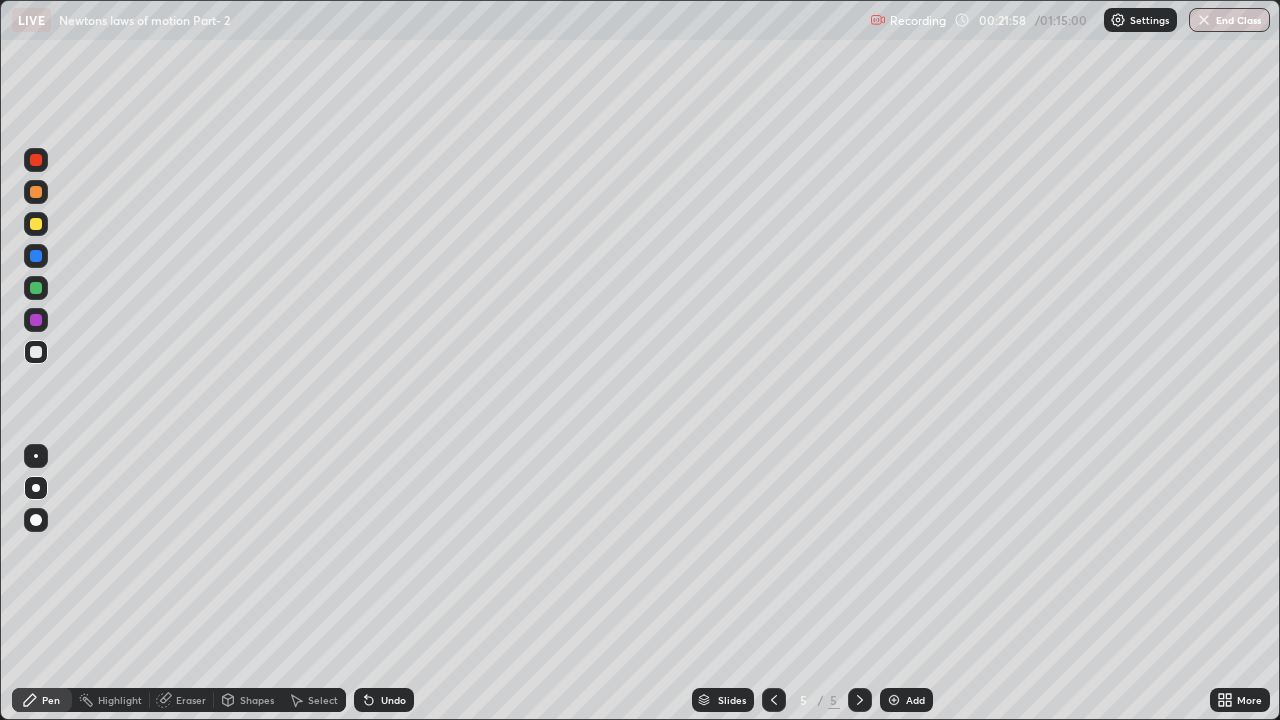 click at bounding box center (36, 224) 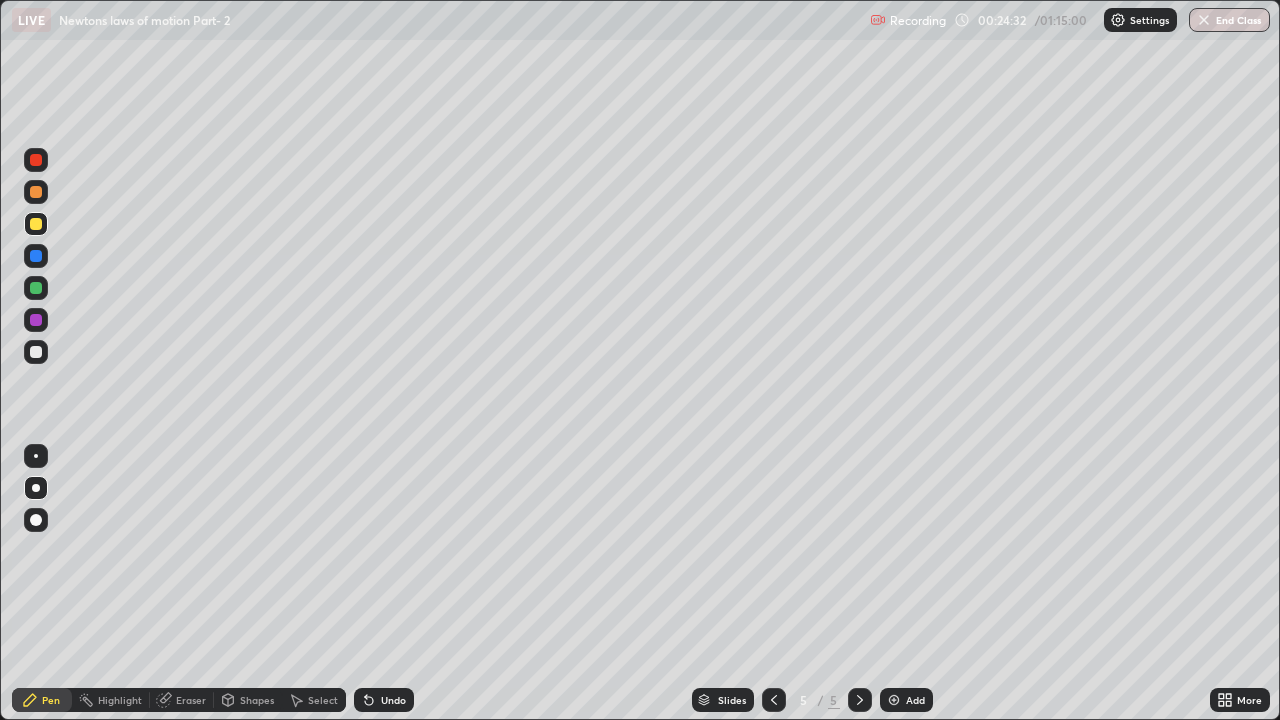 click on "Undo" at bounding box center (393, 700) 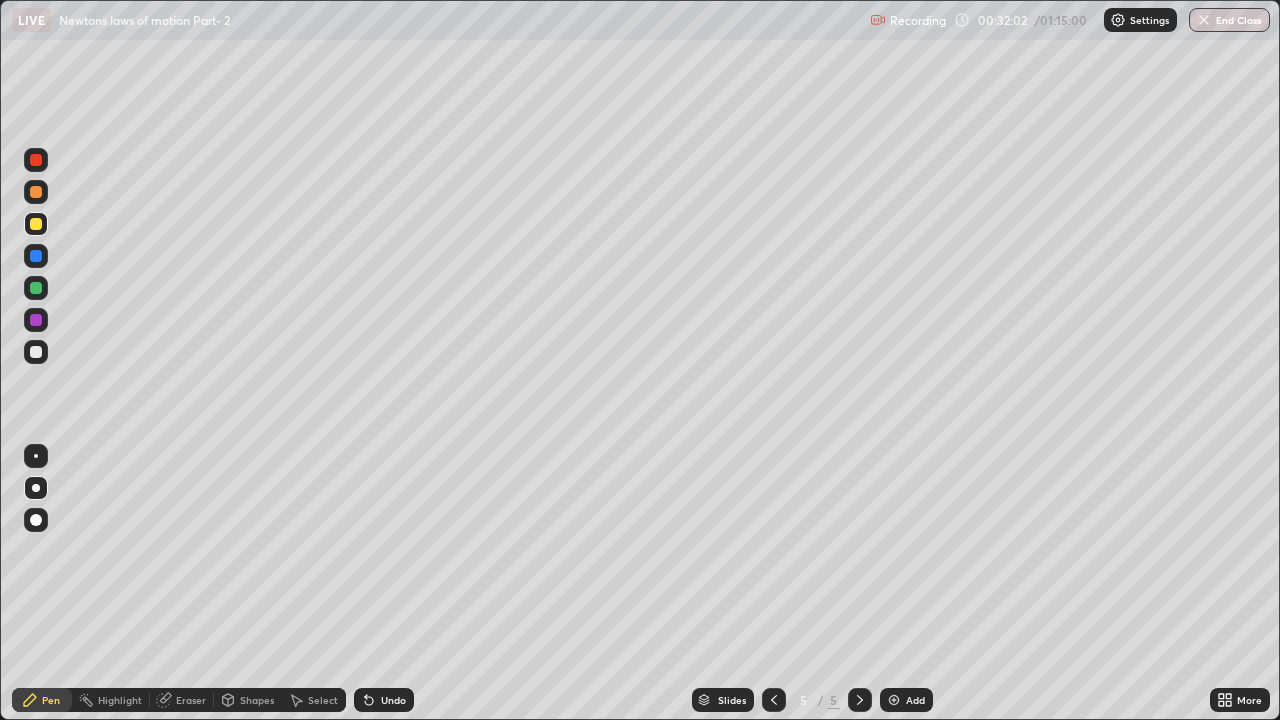 click on "Add" at bounding box center [906, 700] 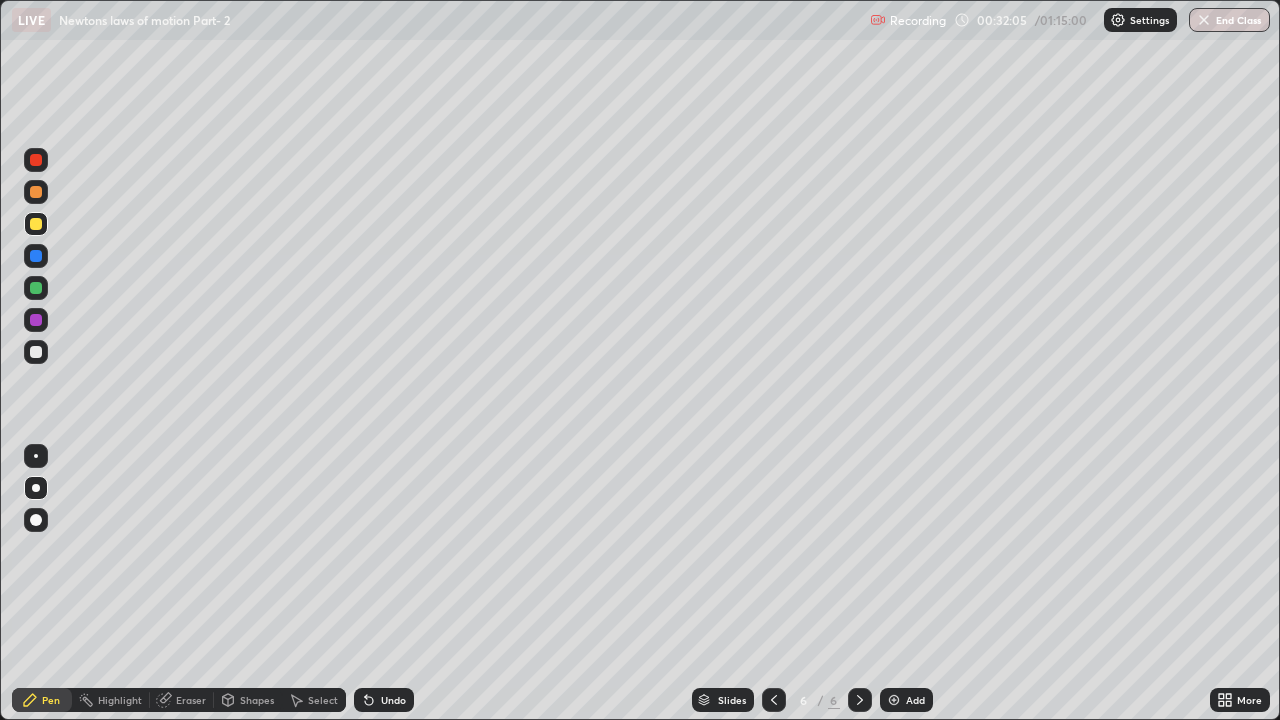 click at bounding box center [36, 352] 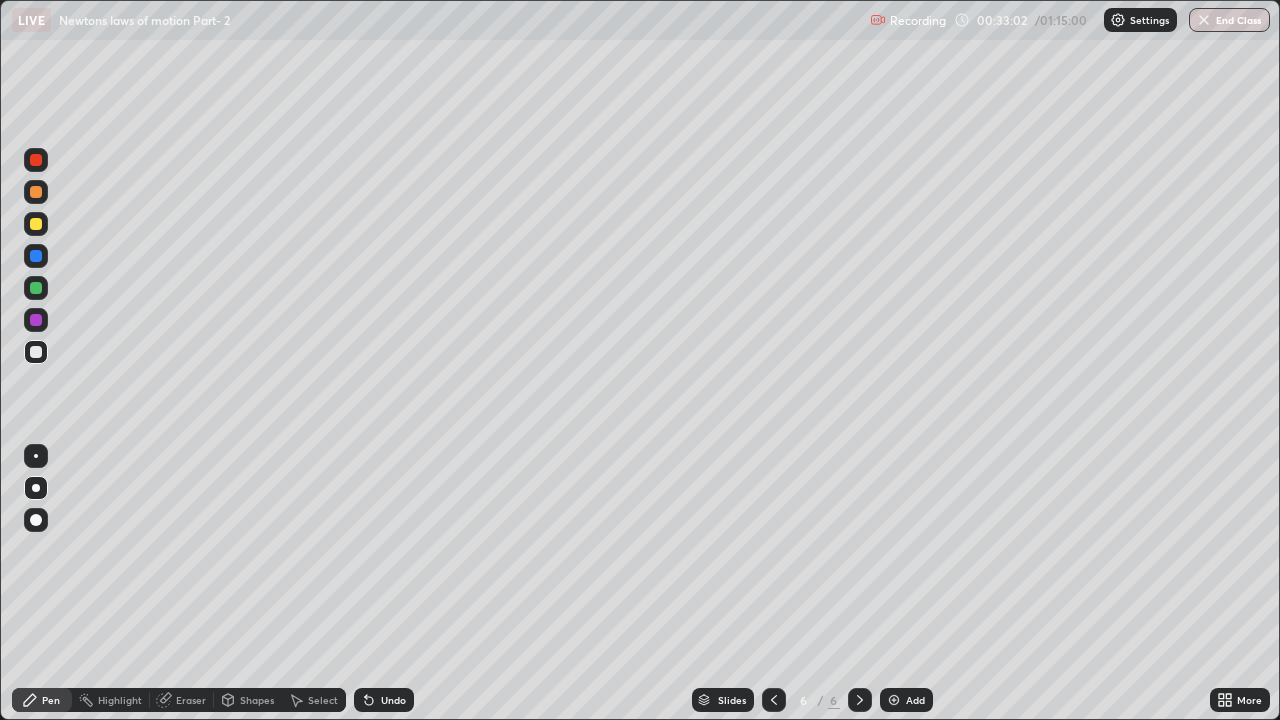 click at bounding box center (36, 224) 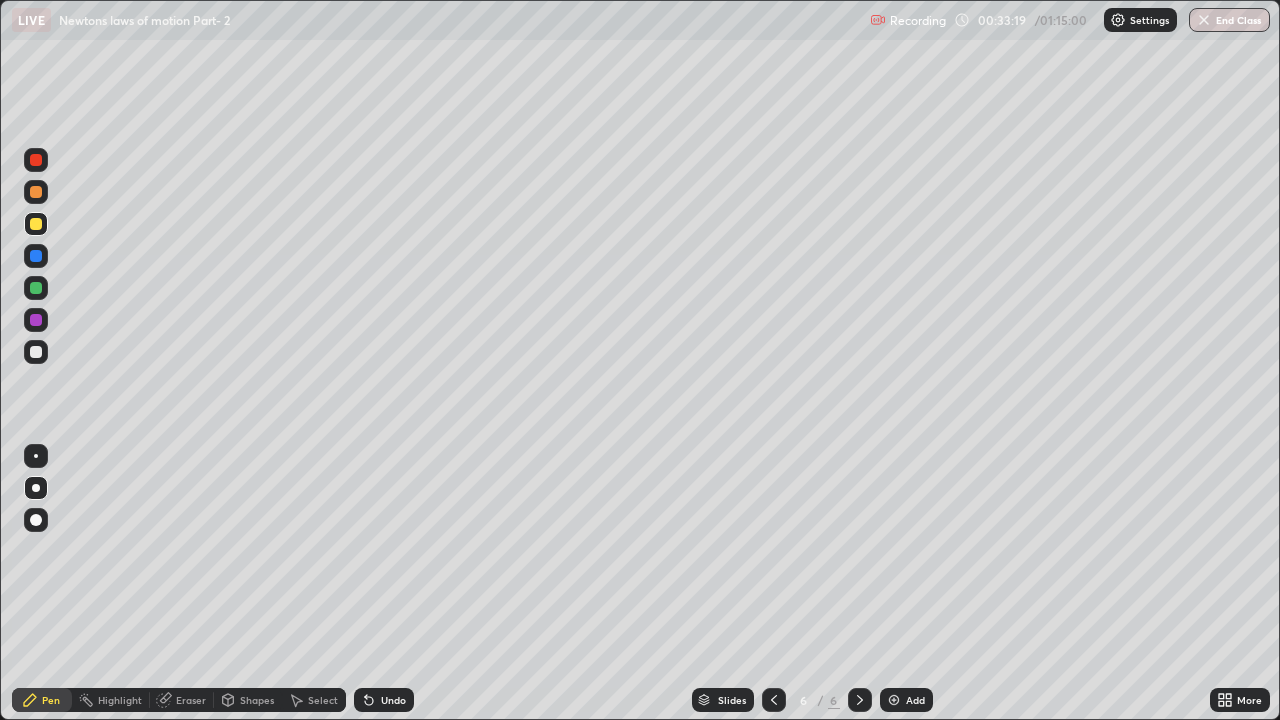 click at bounding box center [36, 352] 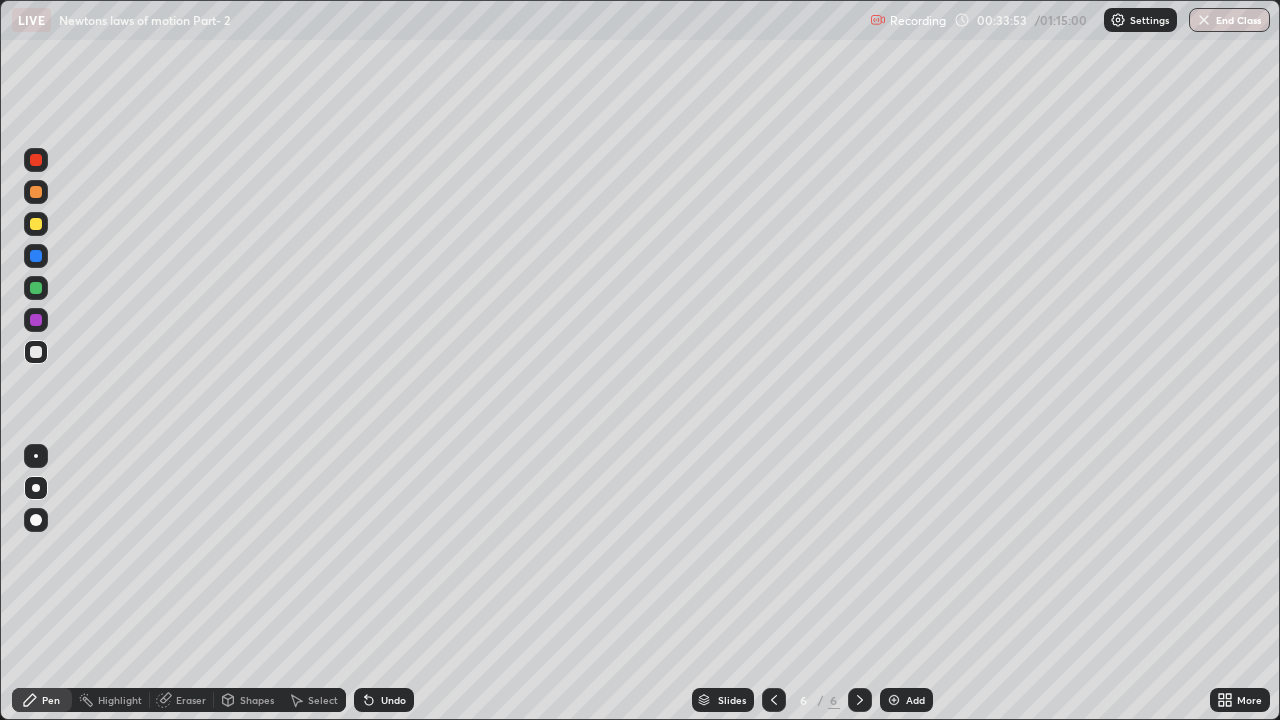 click at bounding box center (36, 288) 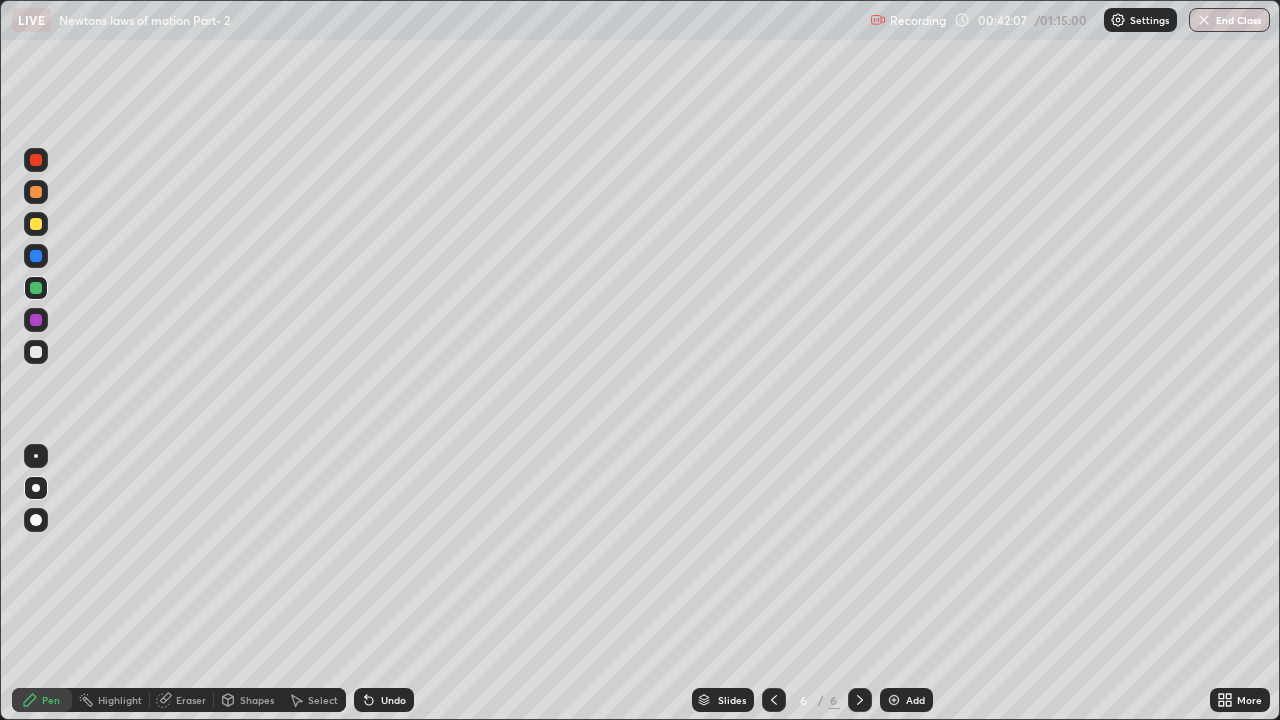 click on "Add" at bounding box center [915, 700] 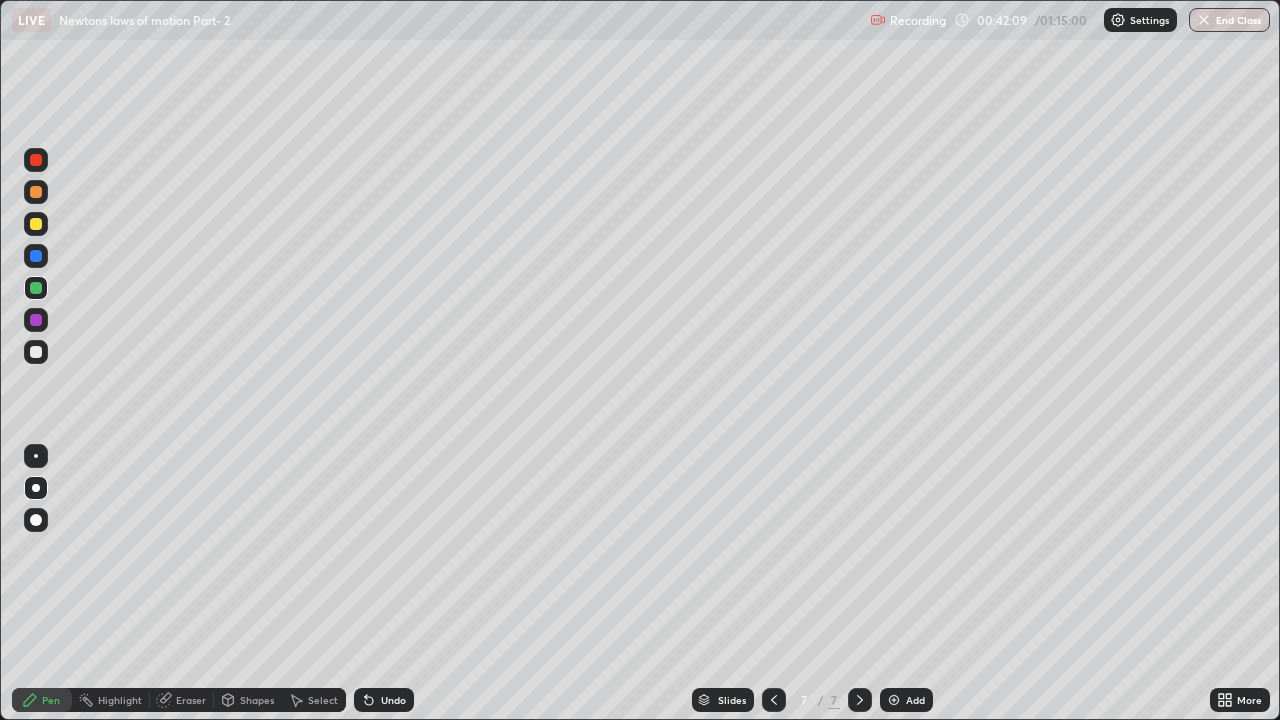 click at bounding box center (36, 352) 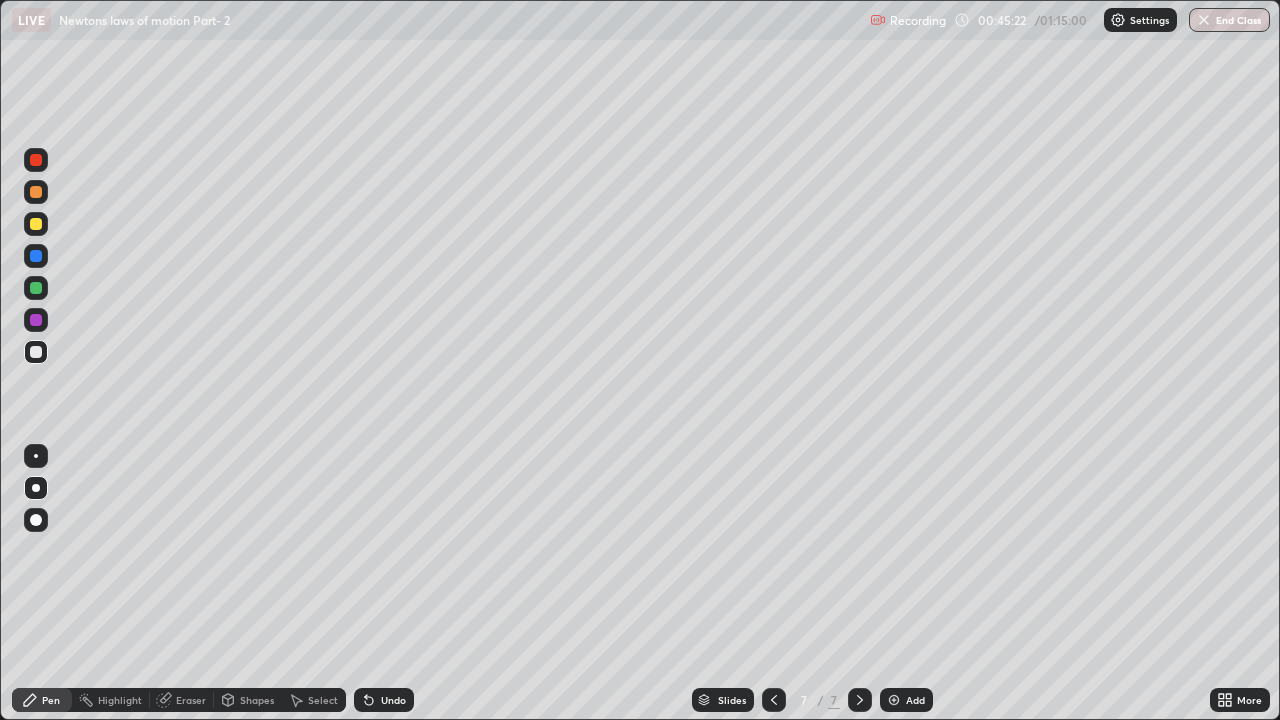 click at bounding box center (36, 288) 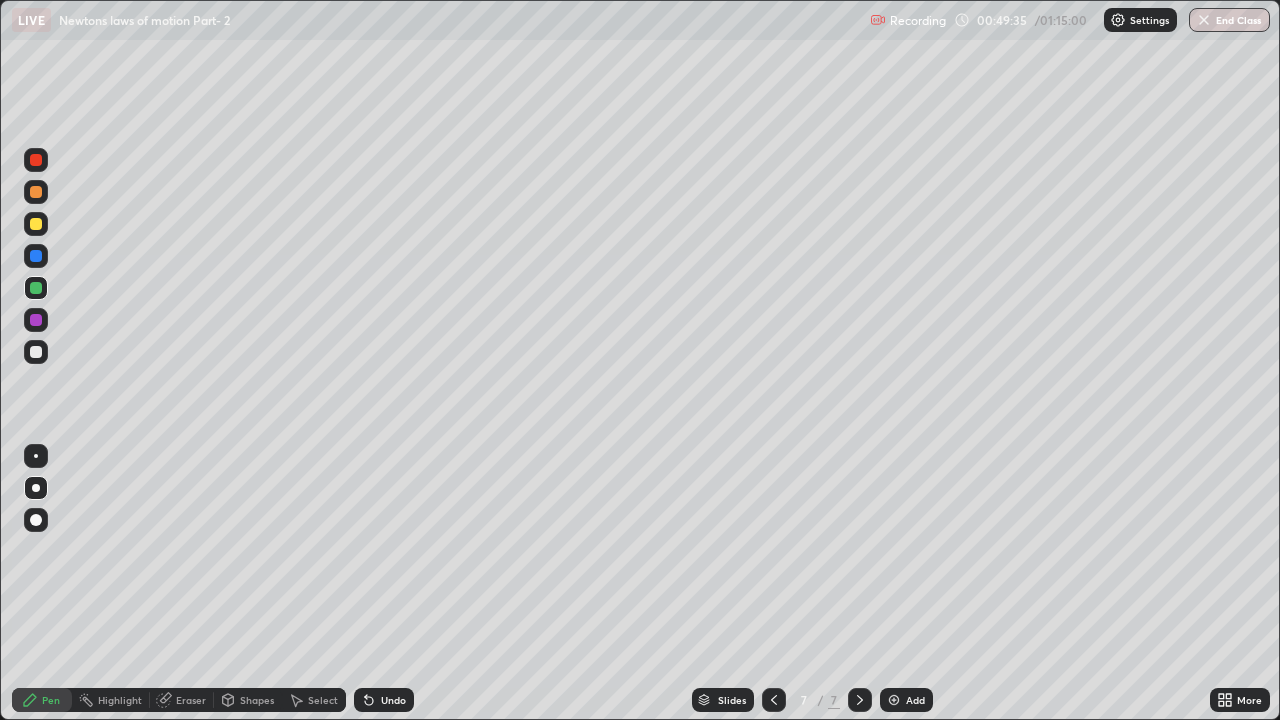 click at bounding box center (894, 700) 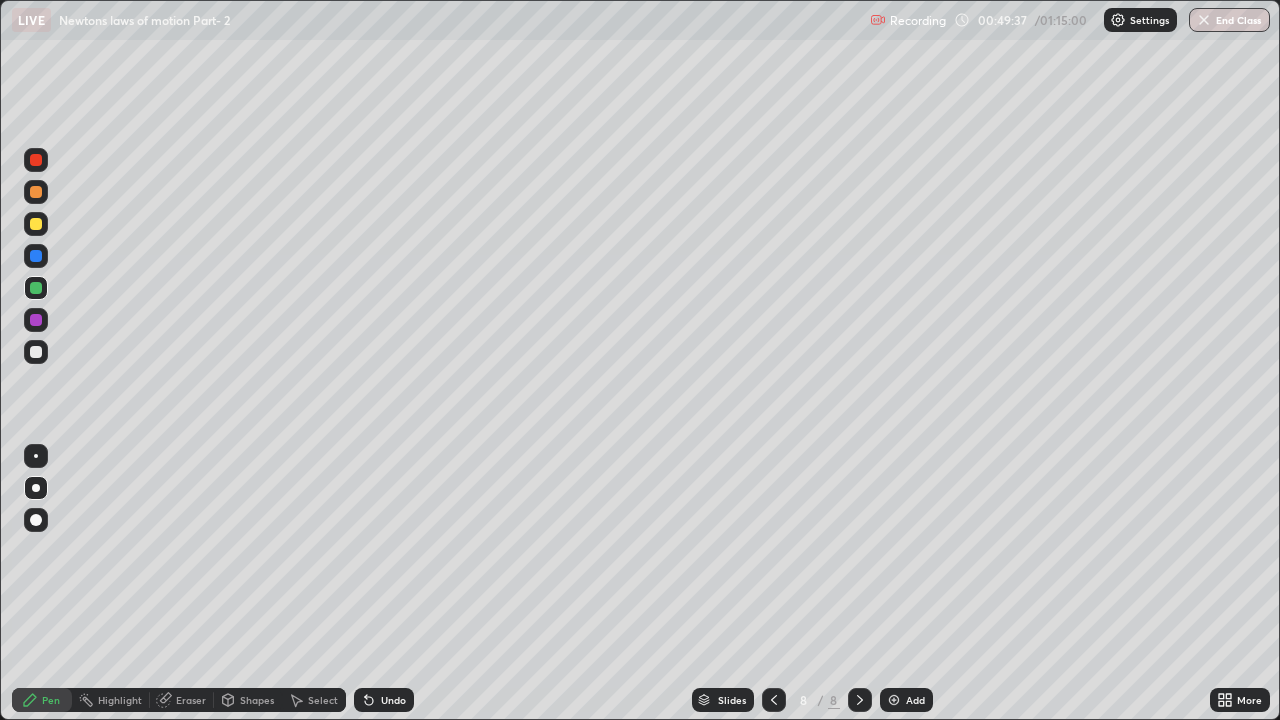 click at bounding box center [36, 352] 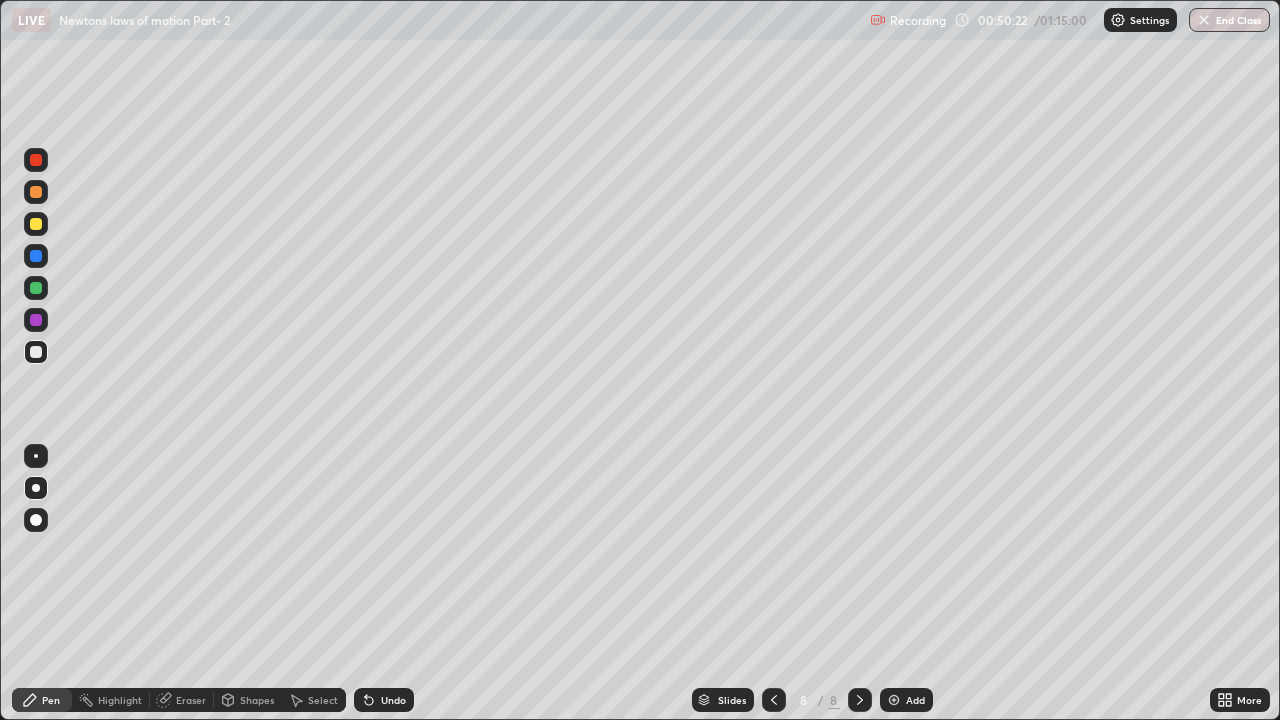 click at bounding box center [36, 224] 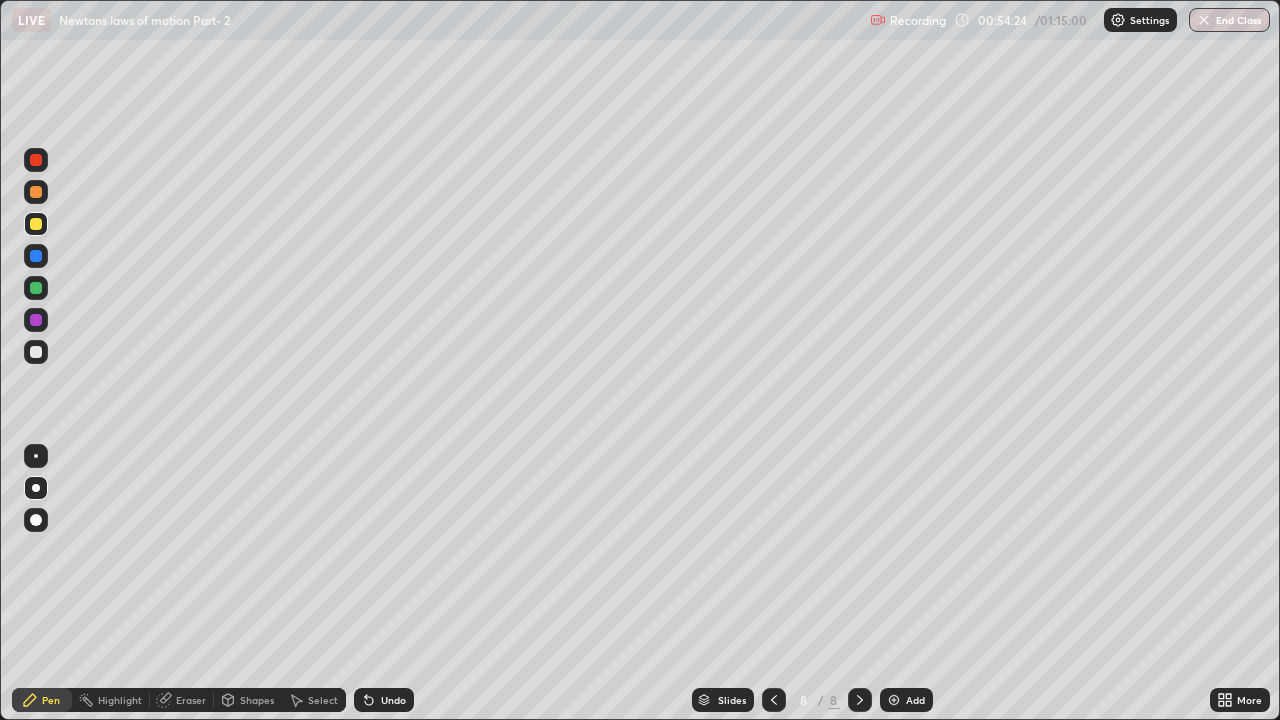 click at bounding box center (36, 352) 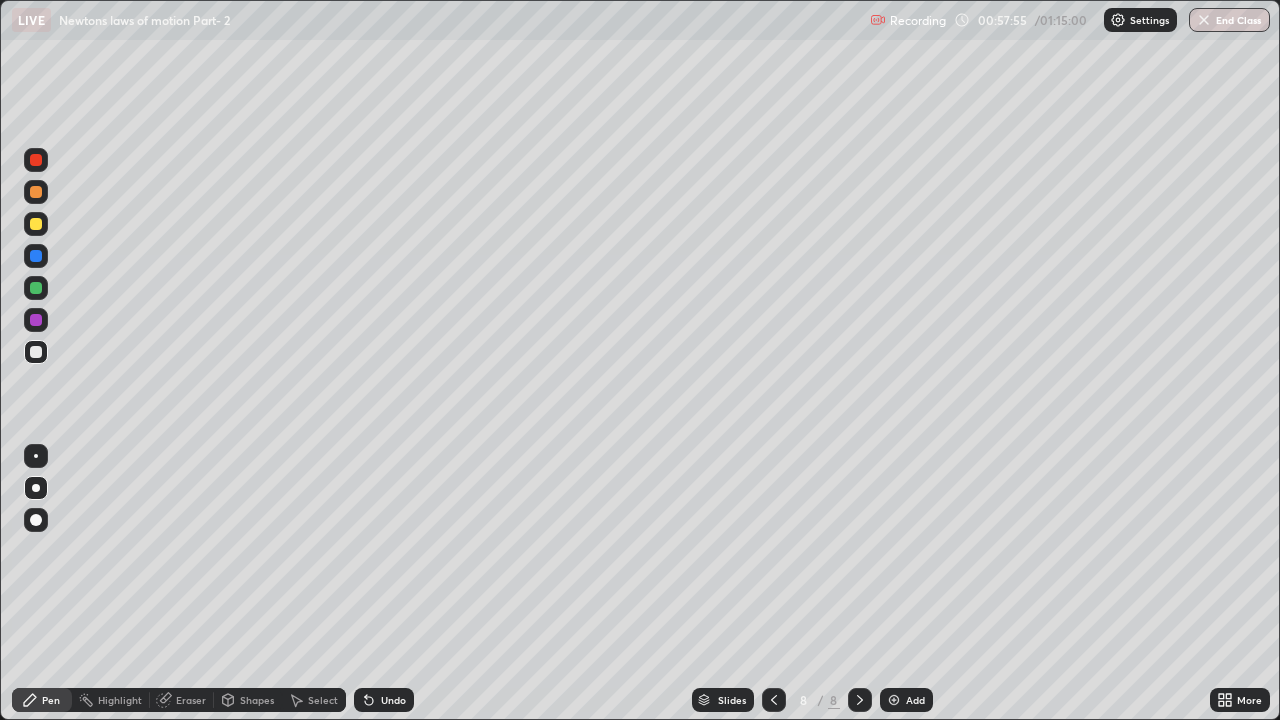 click on "Add" at bounding box center [915, 700] 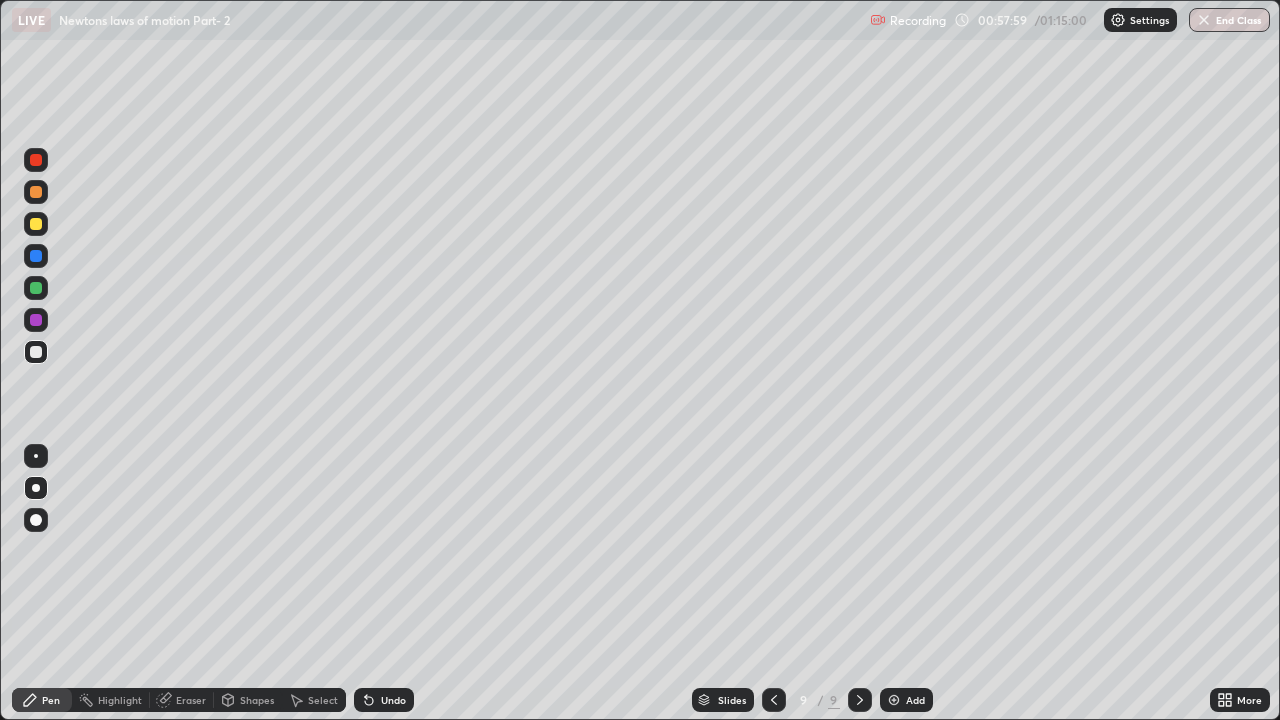 click at bounding box center [36, 224] 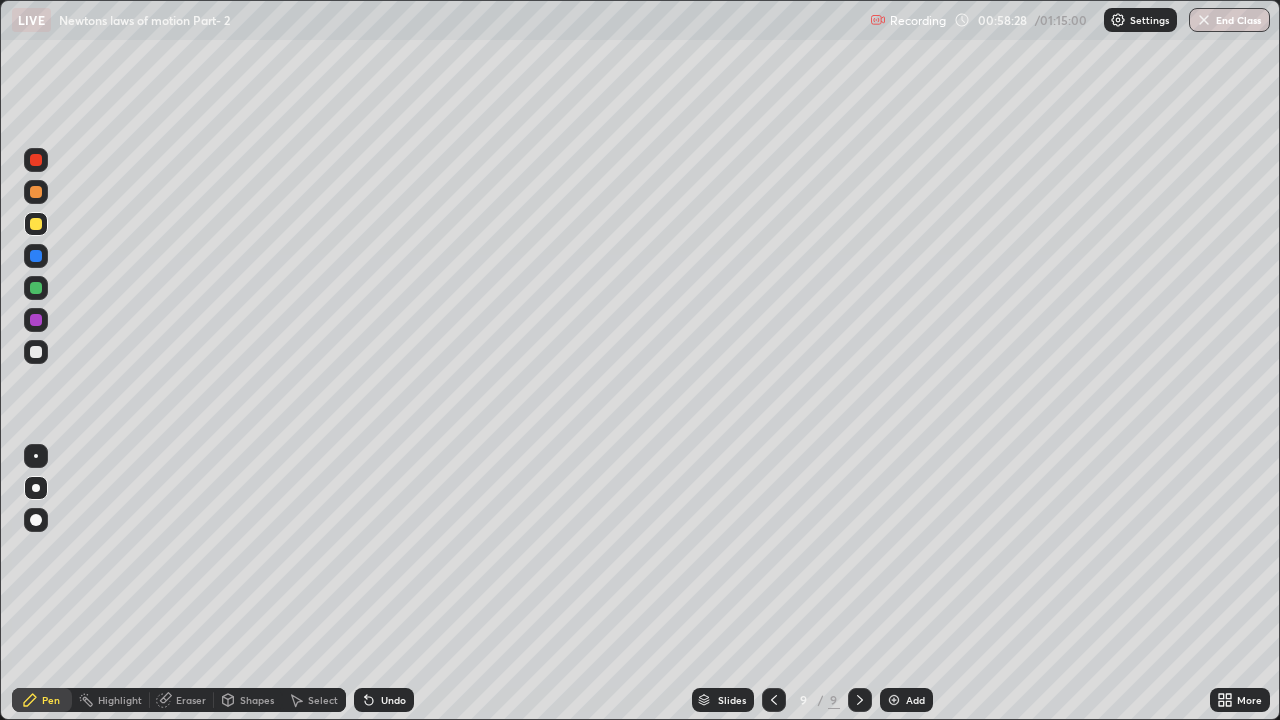 click at bounding box center [36, 352] 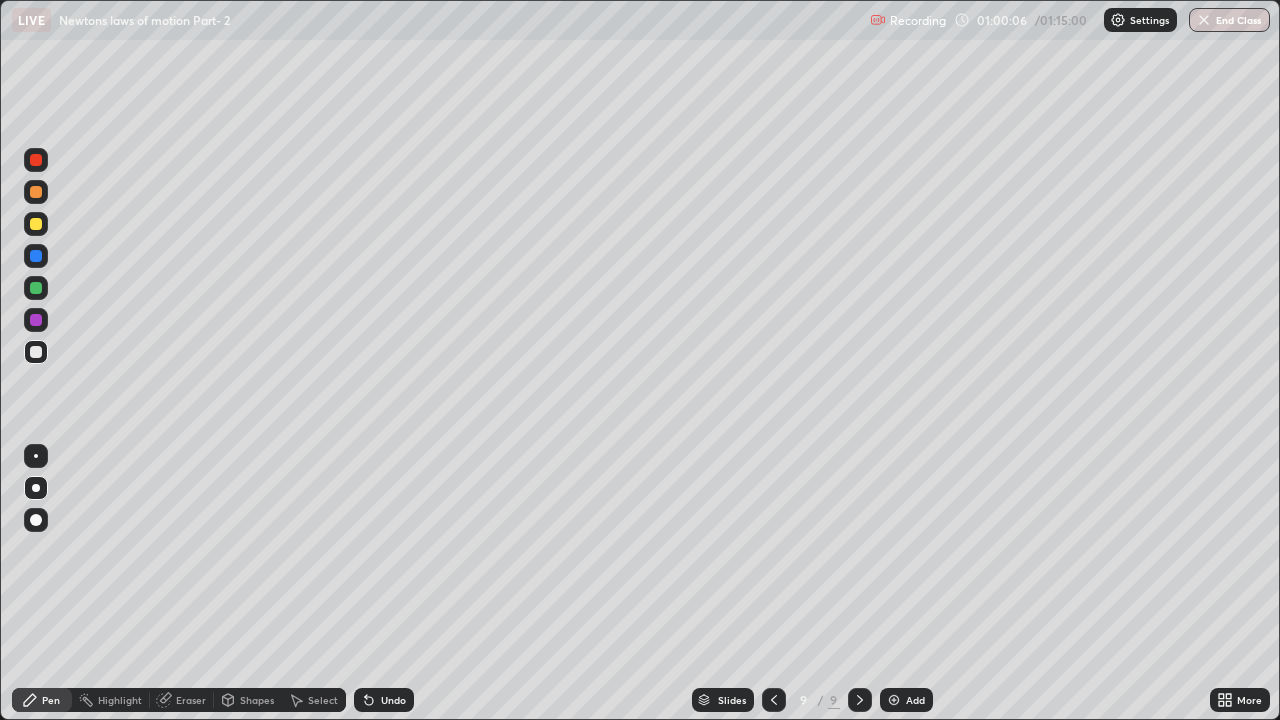 click at bounding box center (36, 288) 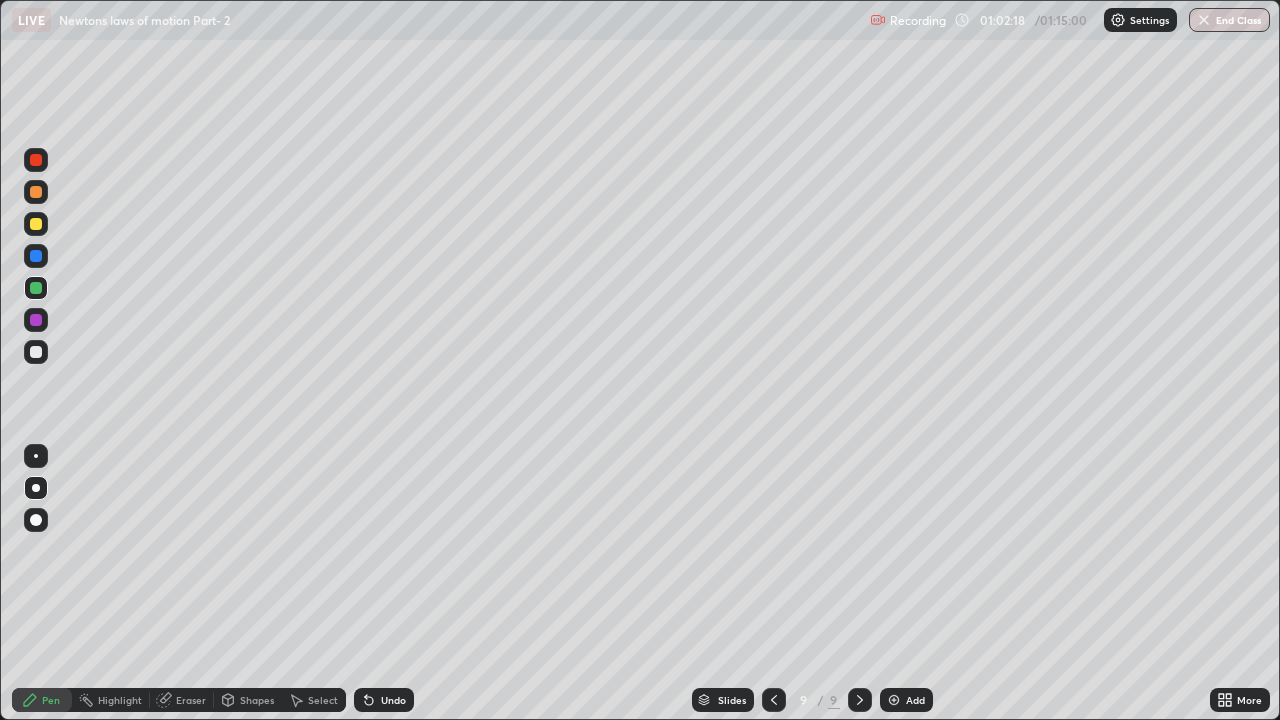 click at bounding box center (36, 352) 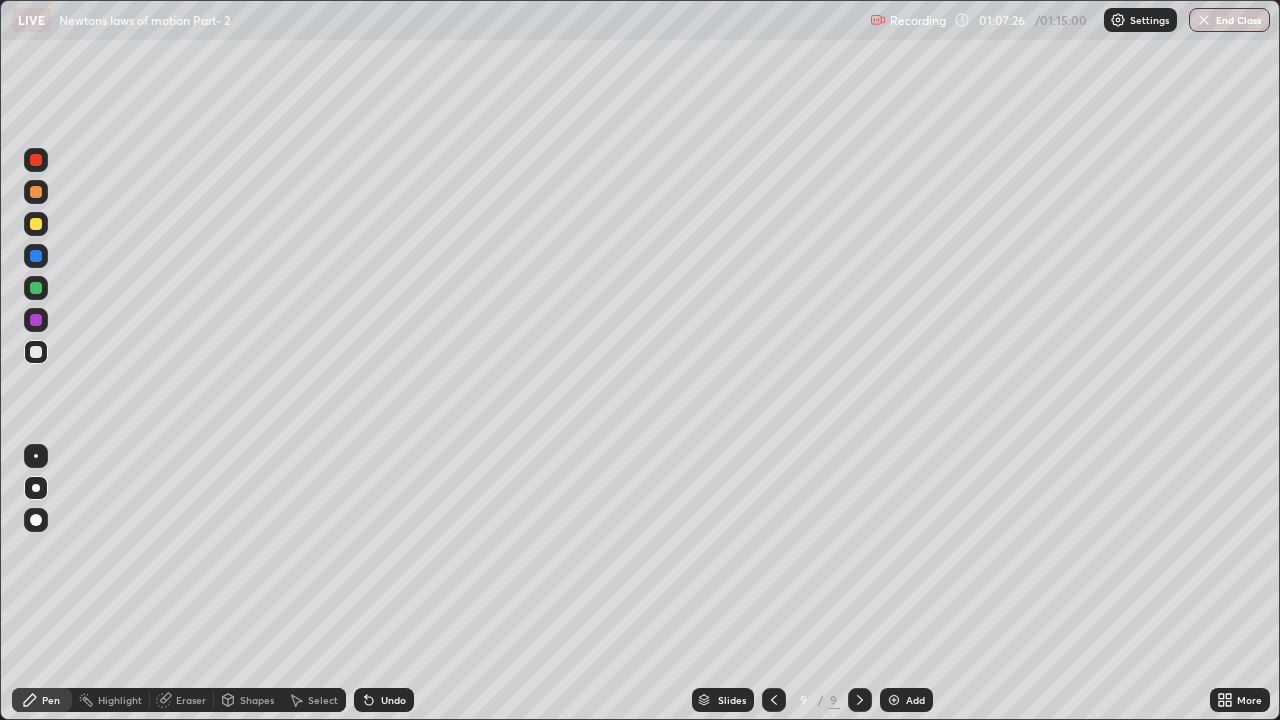 click on "Add" at bounding box center [915, 700] 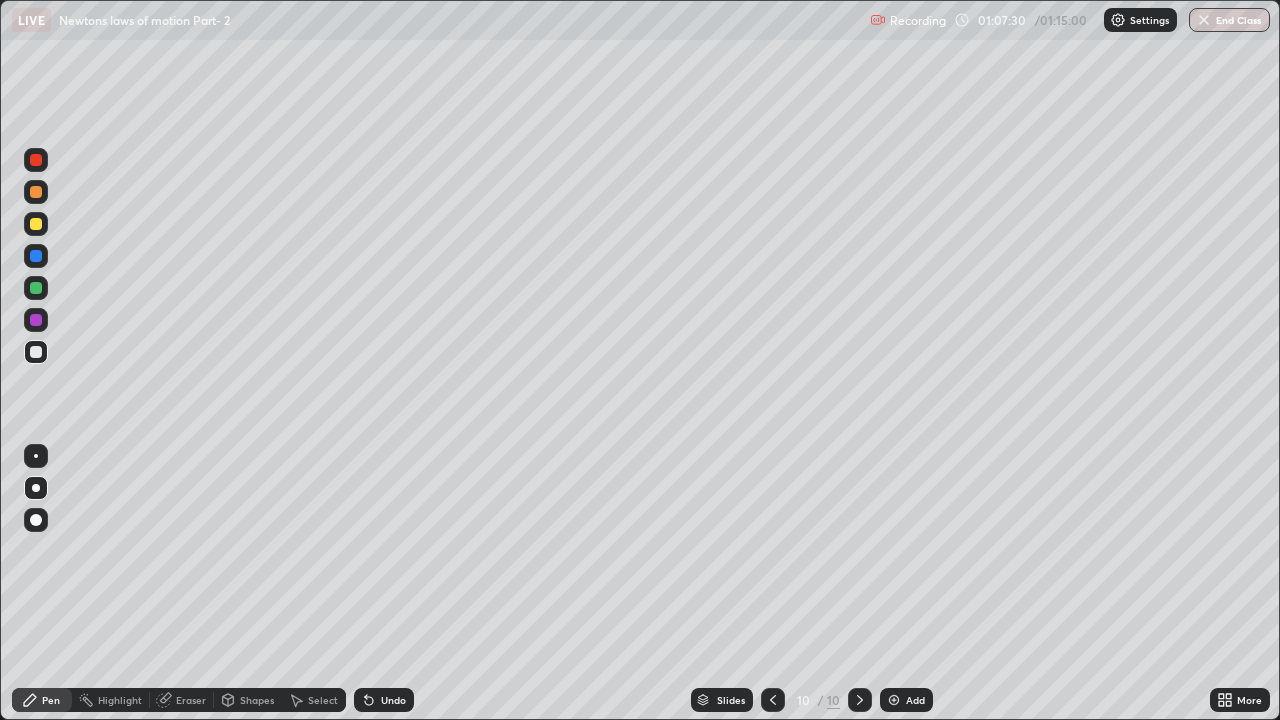click 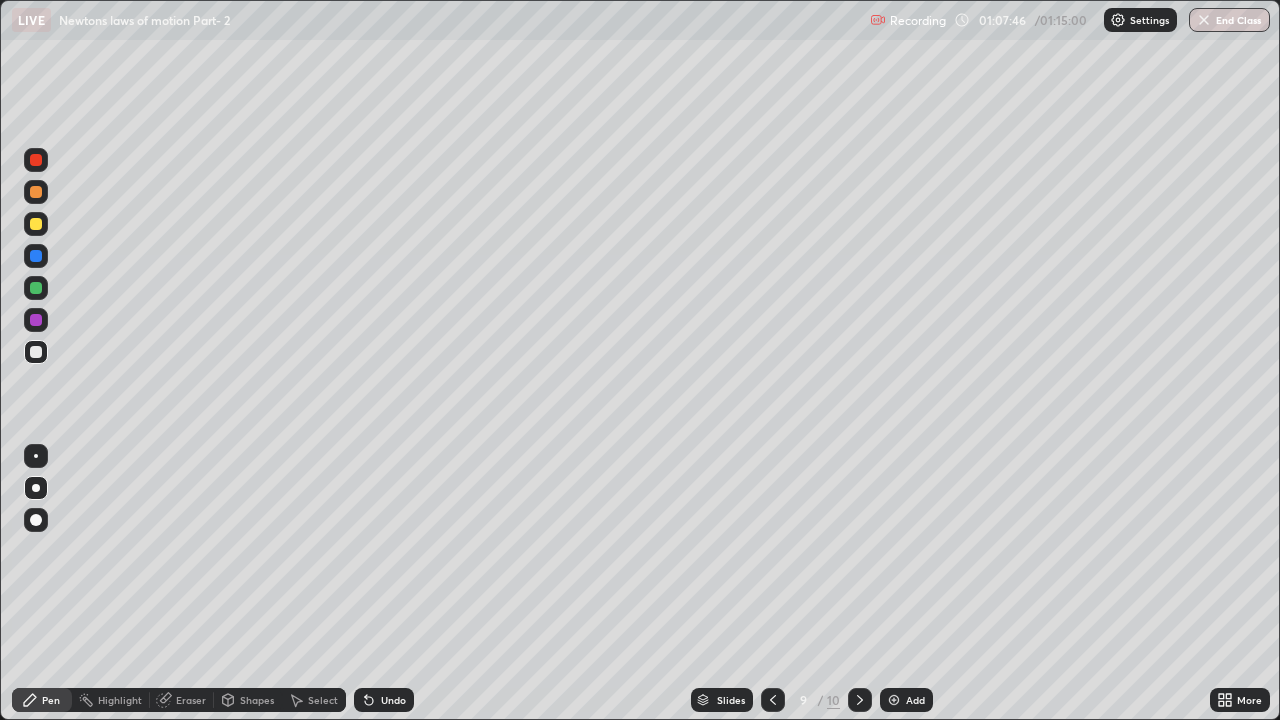 click 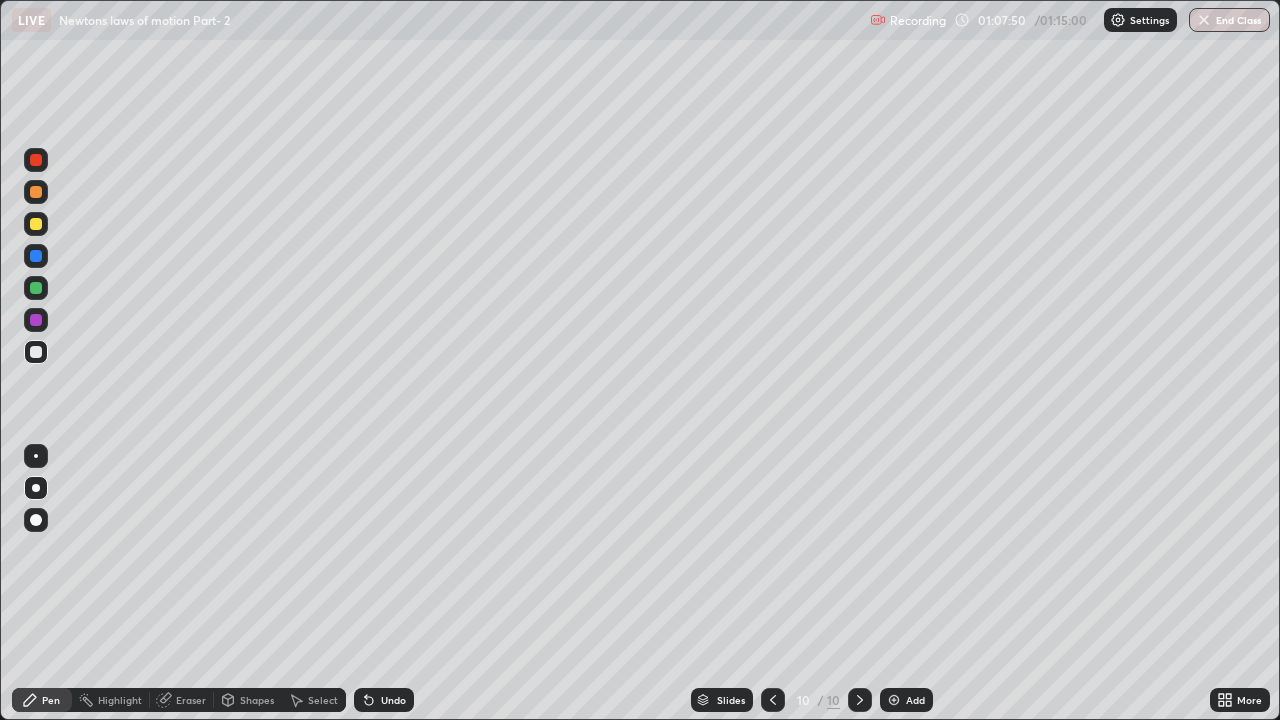 click at bounding box center [36, 224] 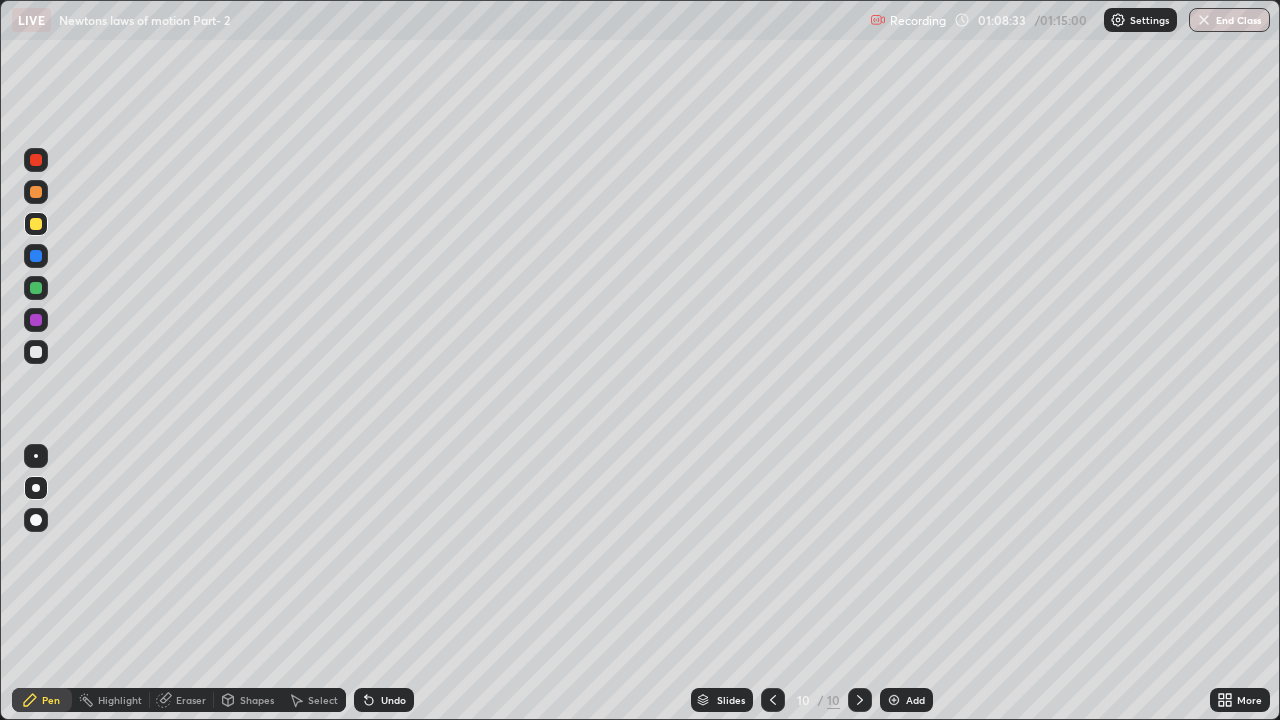click on "Undo" at bounding box center (393, 700) 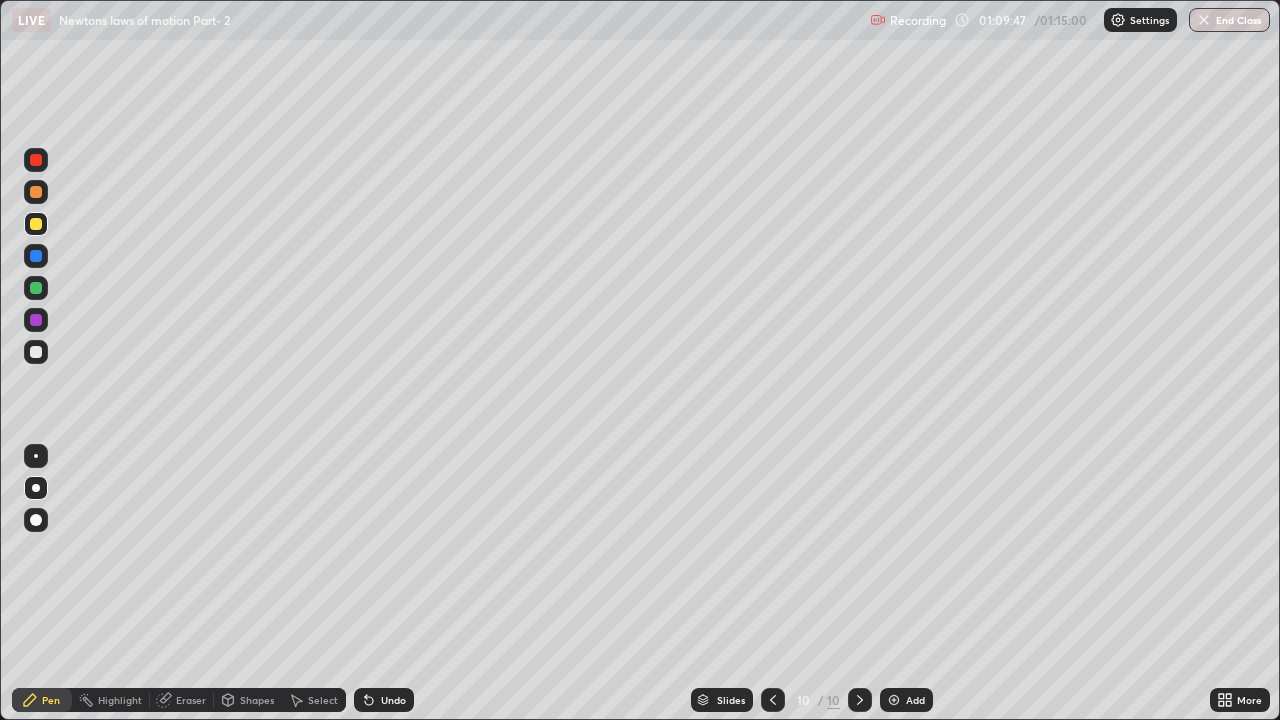 click at bounding box center (36, 352) 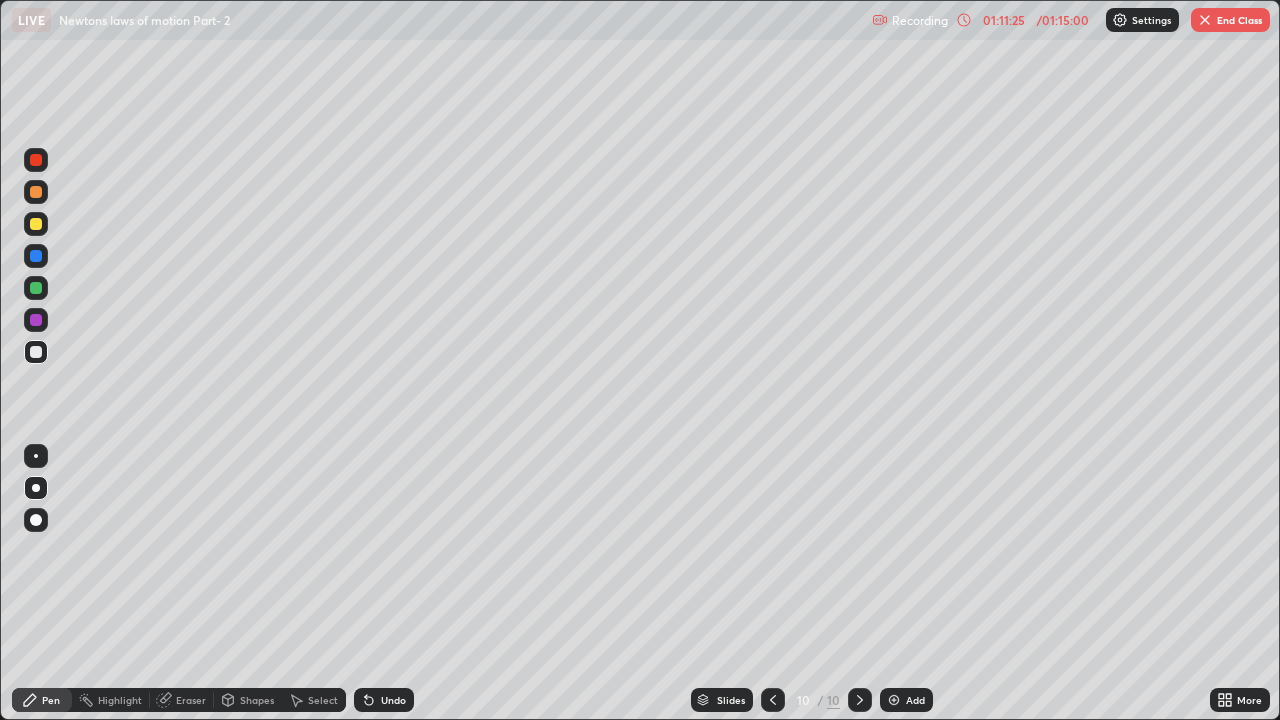 click at bounding box center [36, 288] 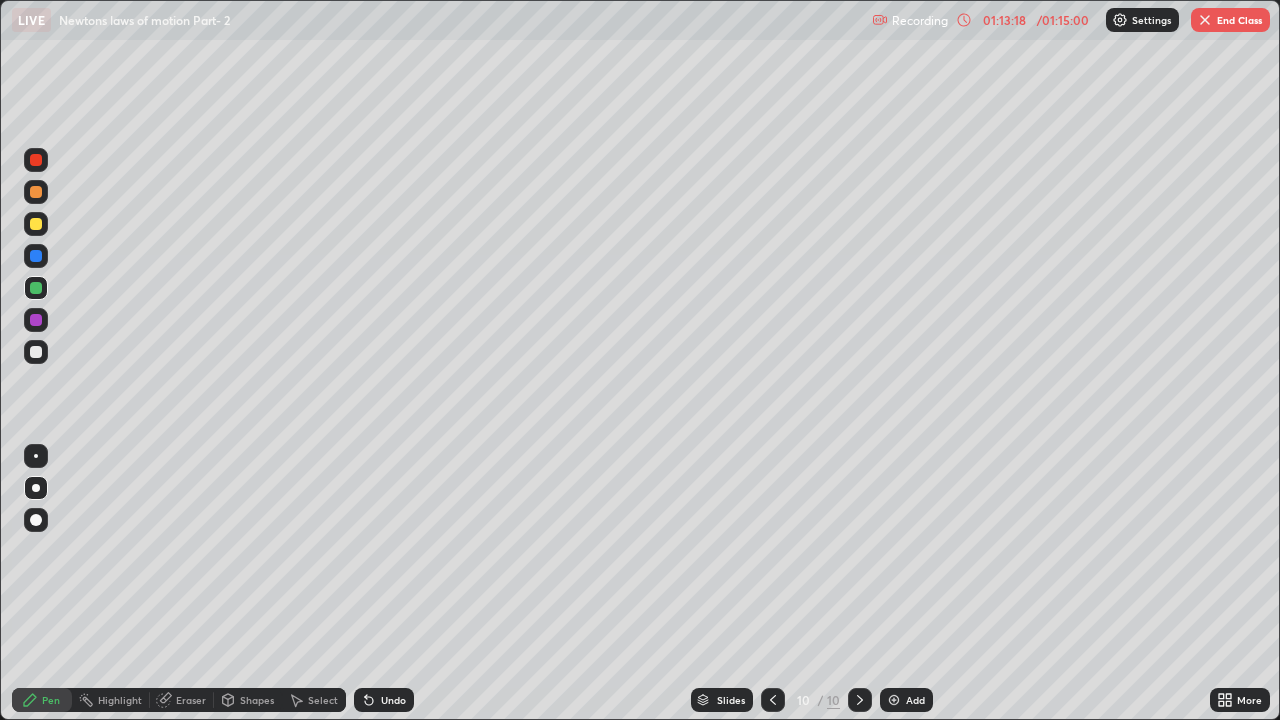 click on "Add" at bounding box center [915, 700] 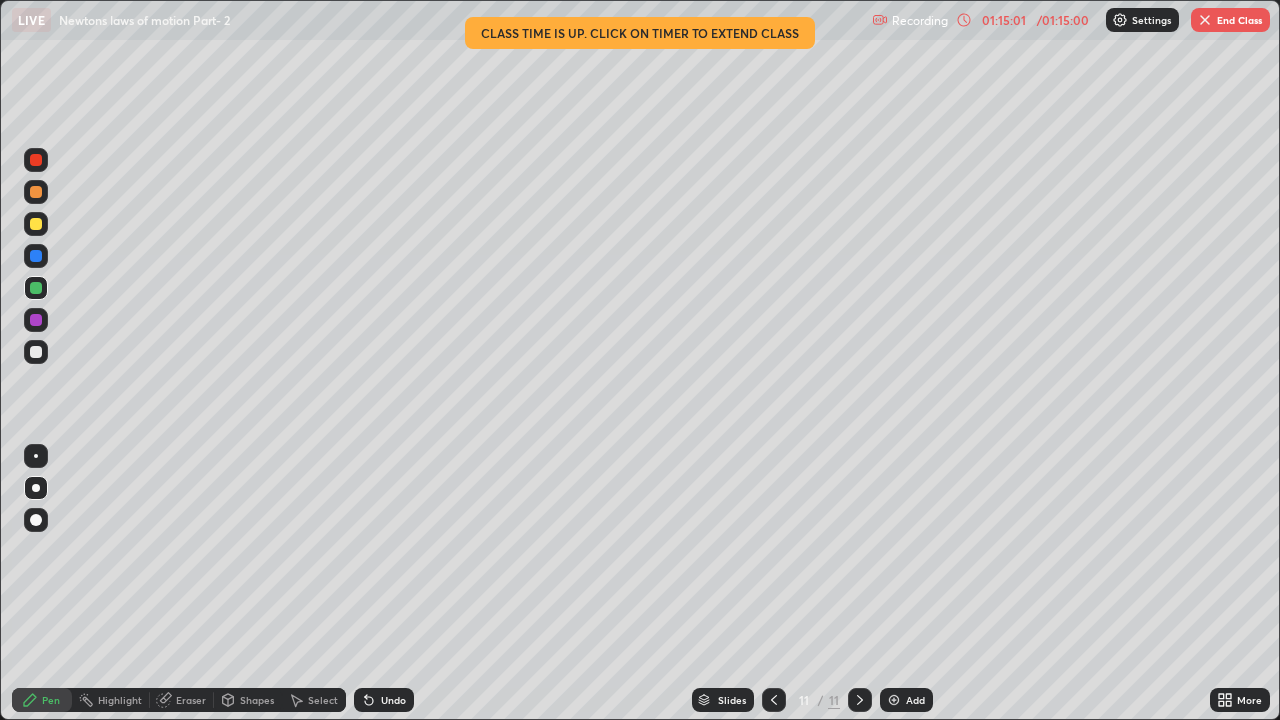 click at bounding box center (36, 352) 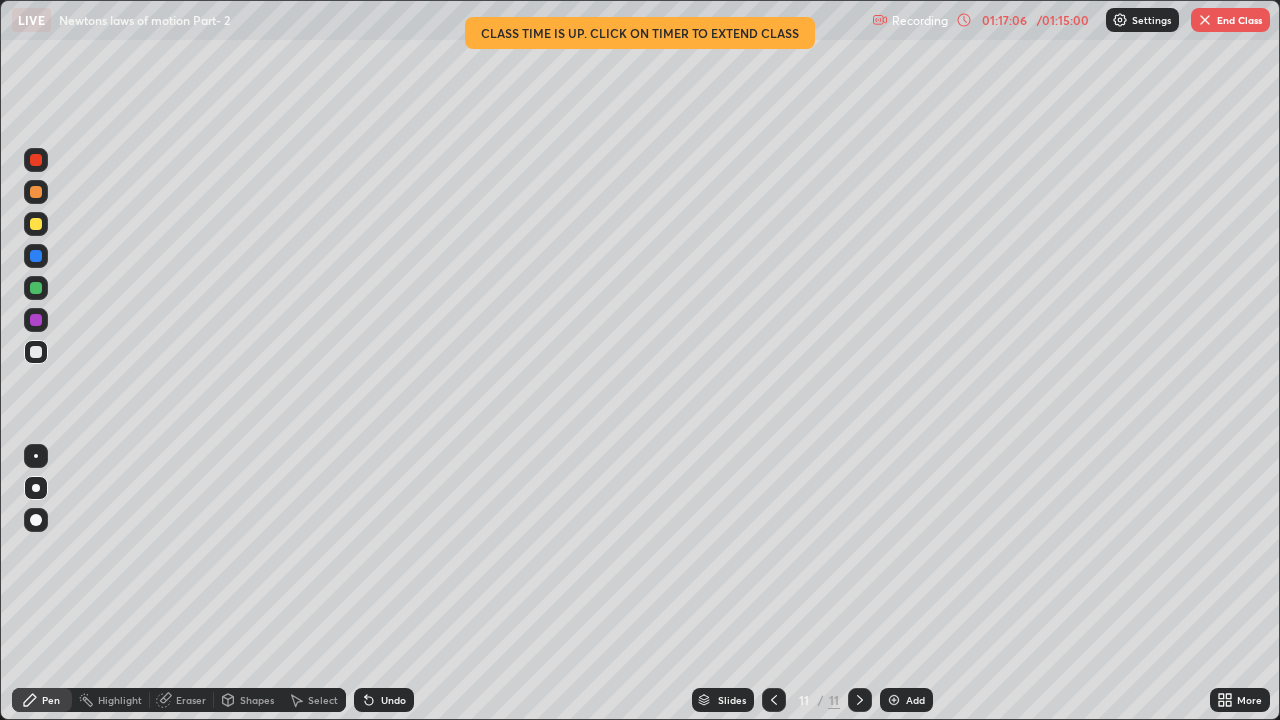 click on "End Class" at bounding box center [1230, 20] 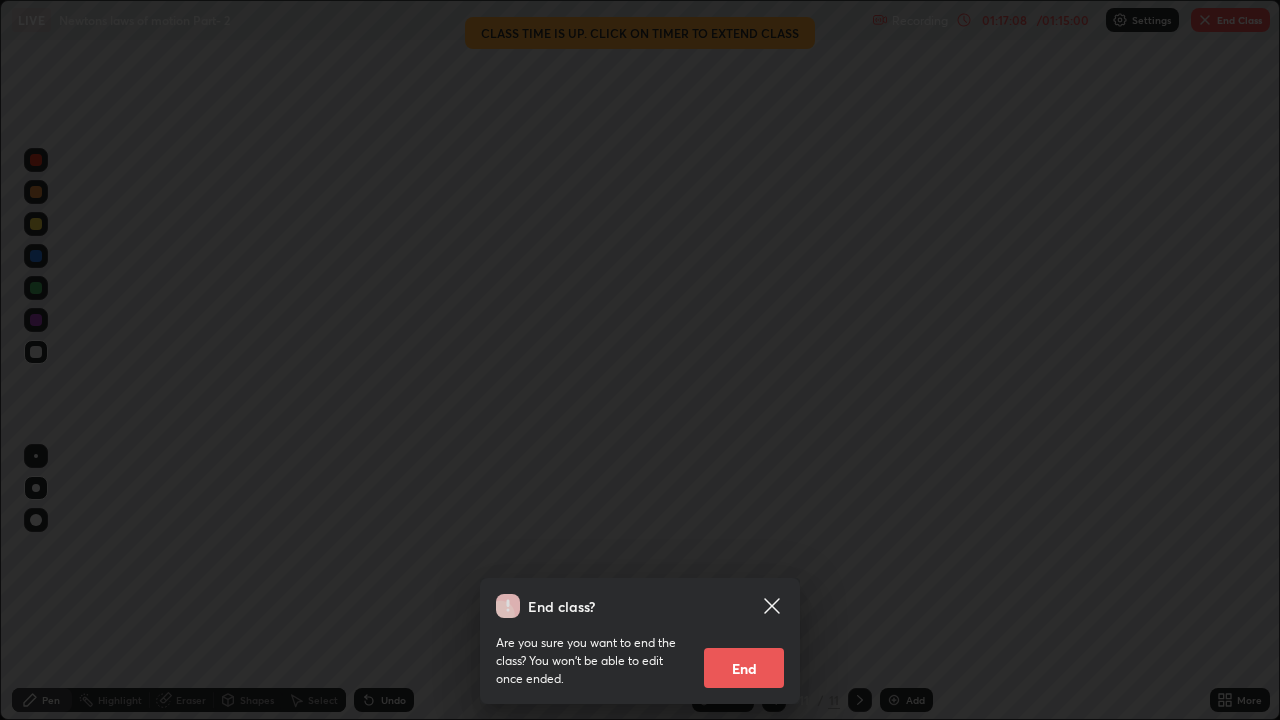 click on "End" at bounding box center [744, 668] 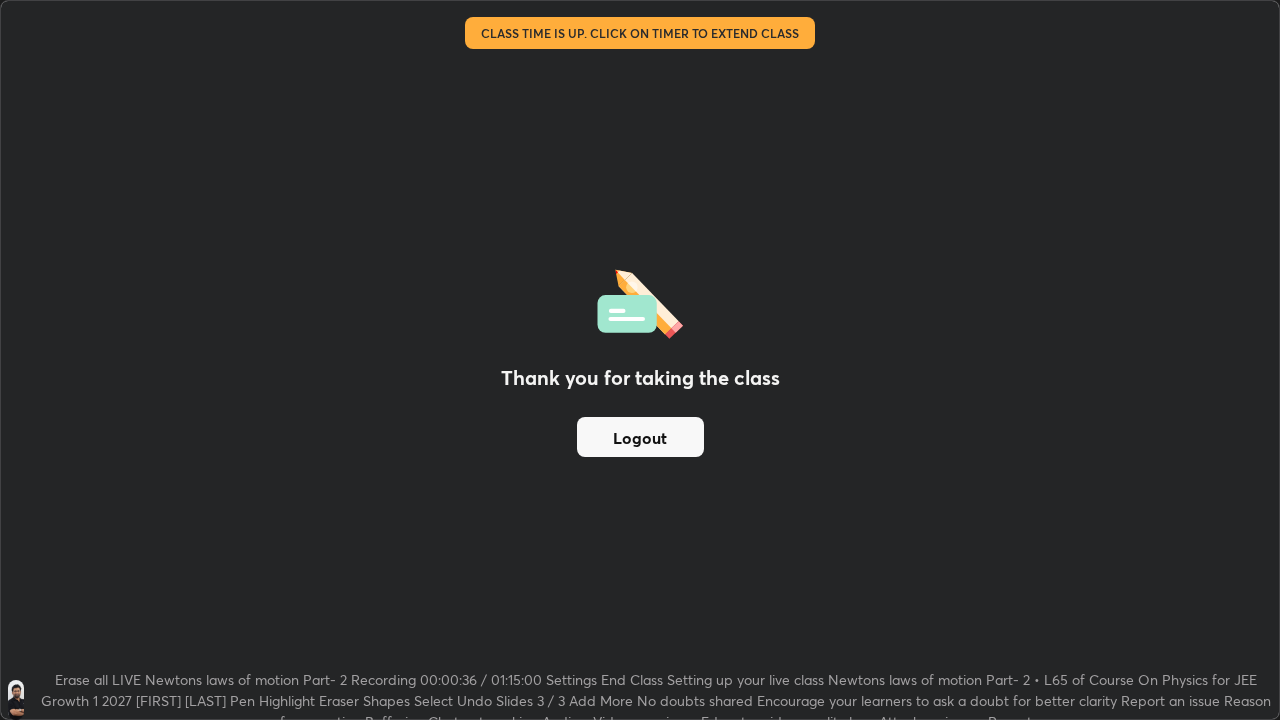 click on "Logout" at bounding box center [640, 437] 